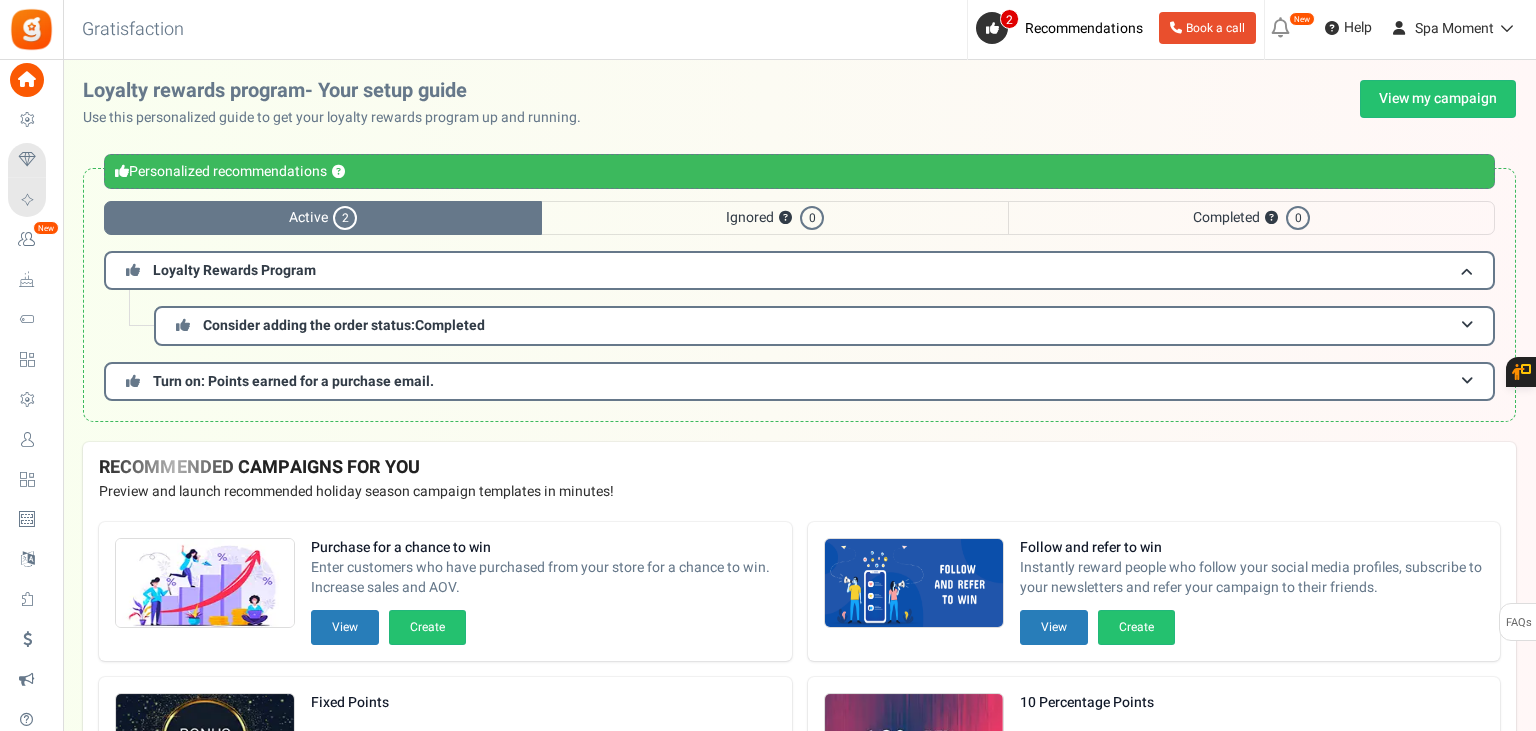 scroll, scrollTop: 0, scrollLeft: 0, axis: both 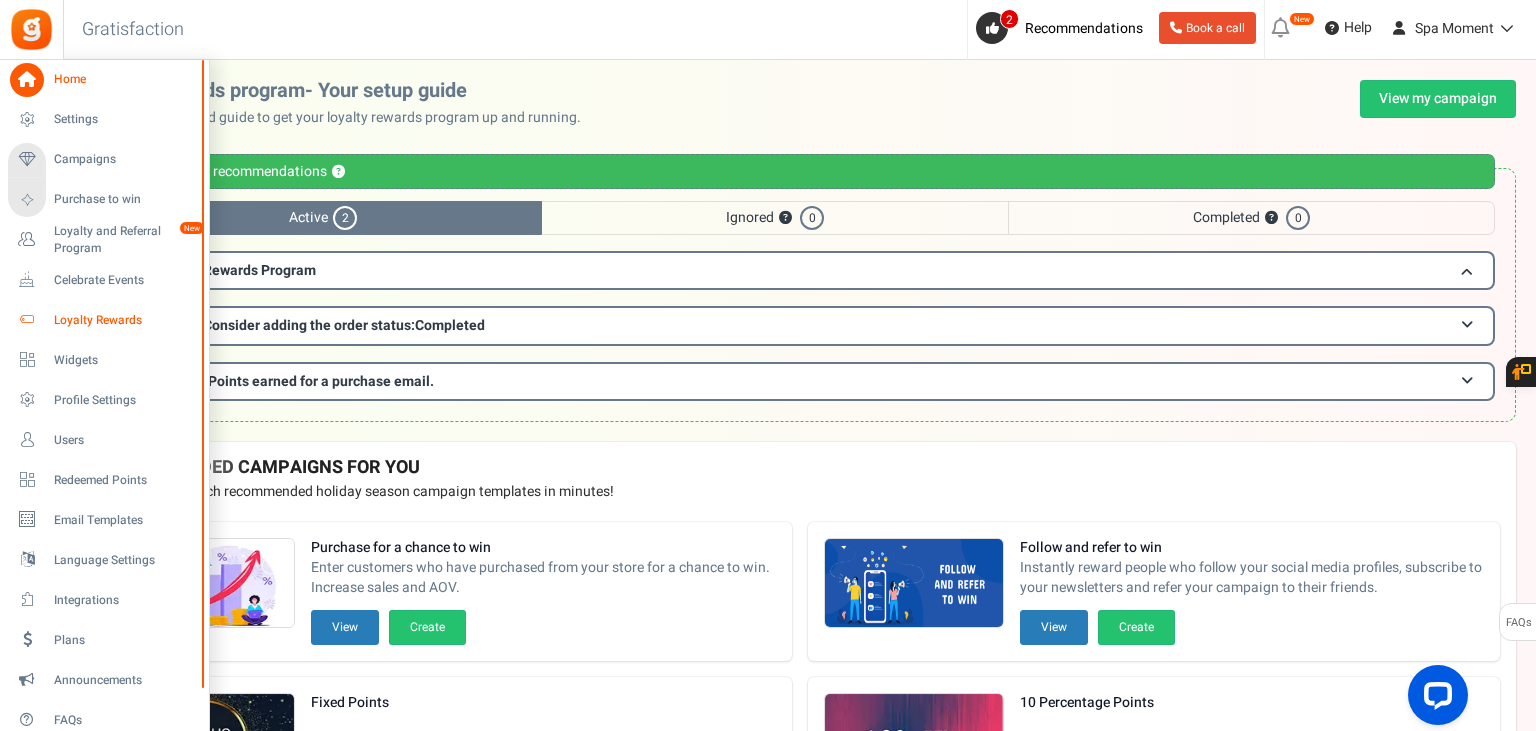 click on "Loyalty Rewards" at bounding box center [124, 320] 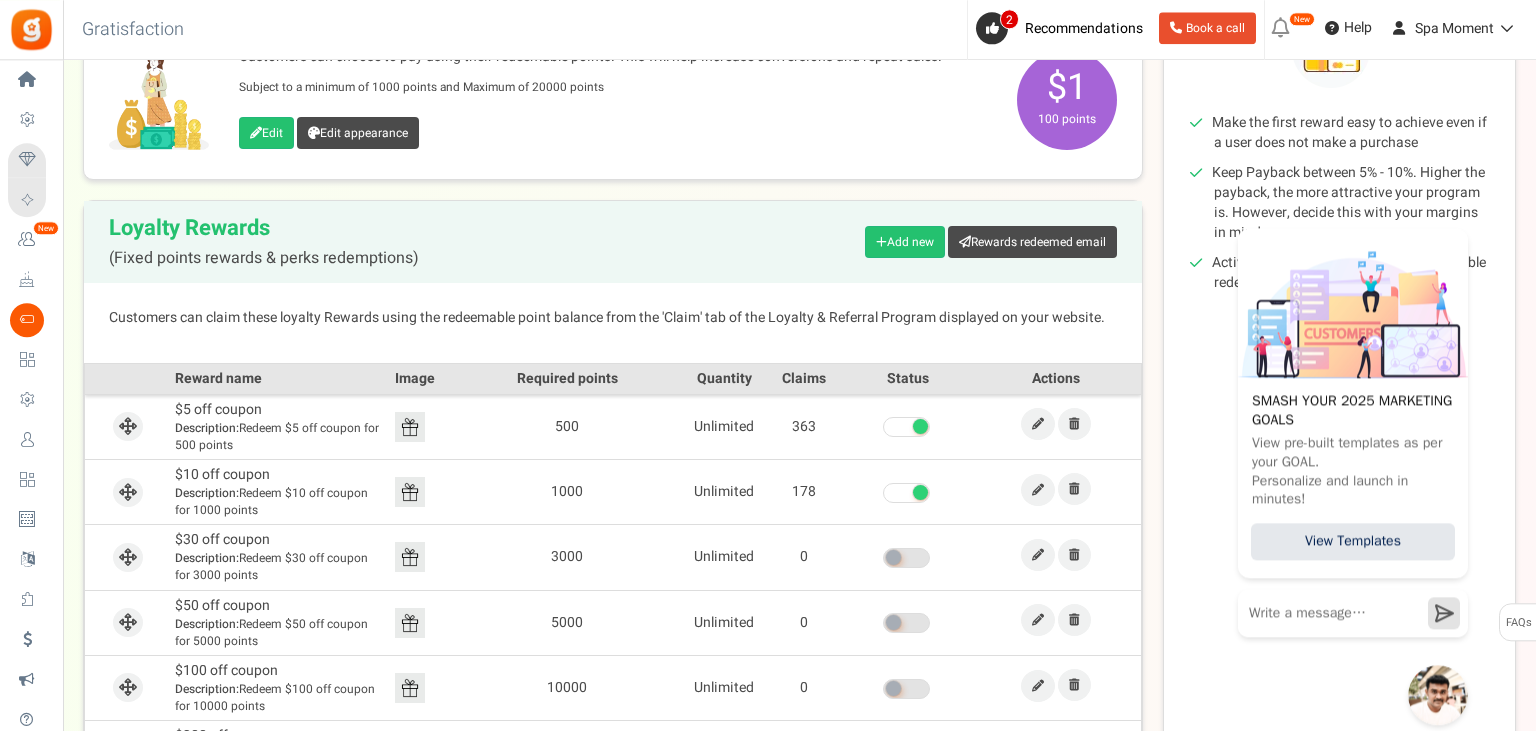scroll, scrollTop: 422, scrollLeft: 0, axis: vertical 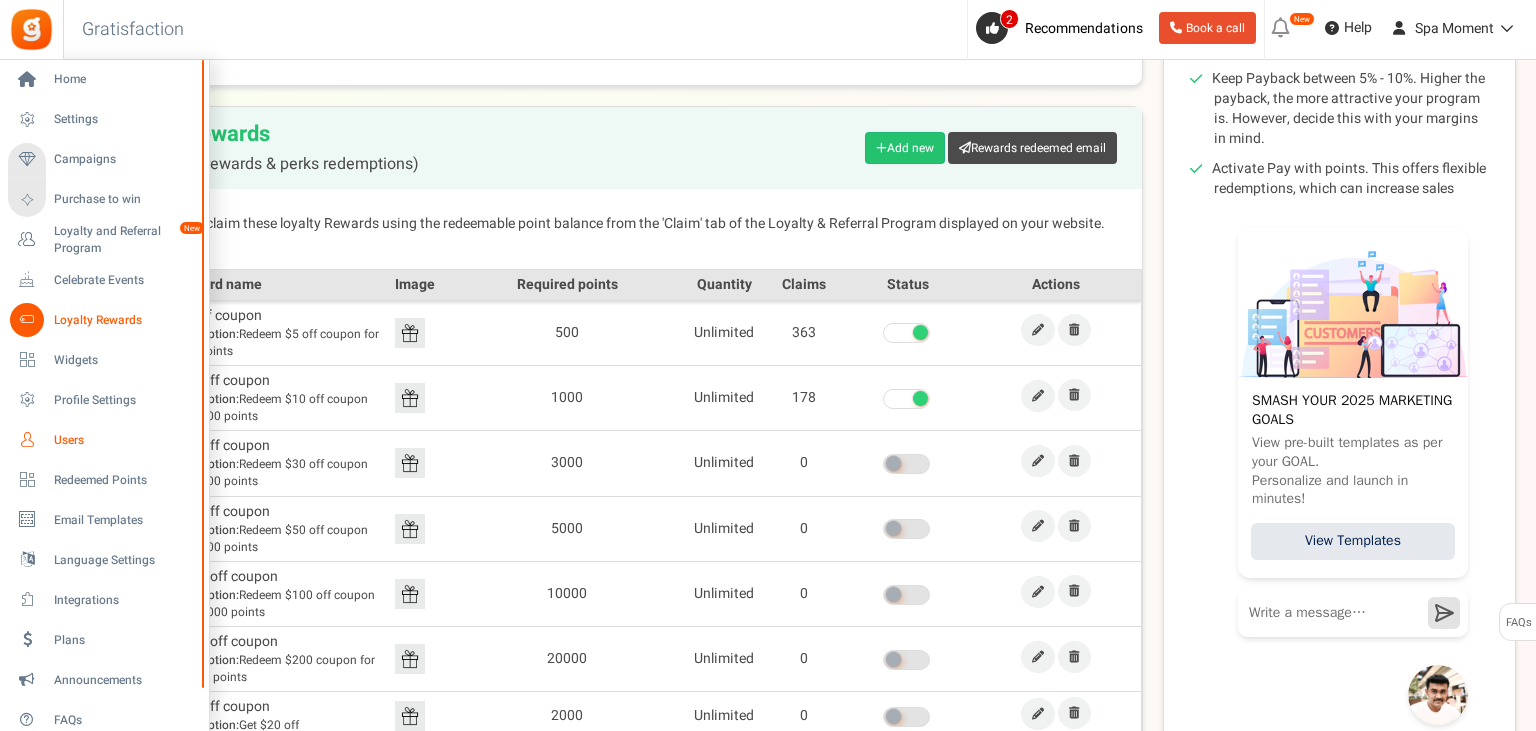 click on "Users" at bounding box center (124, 440) 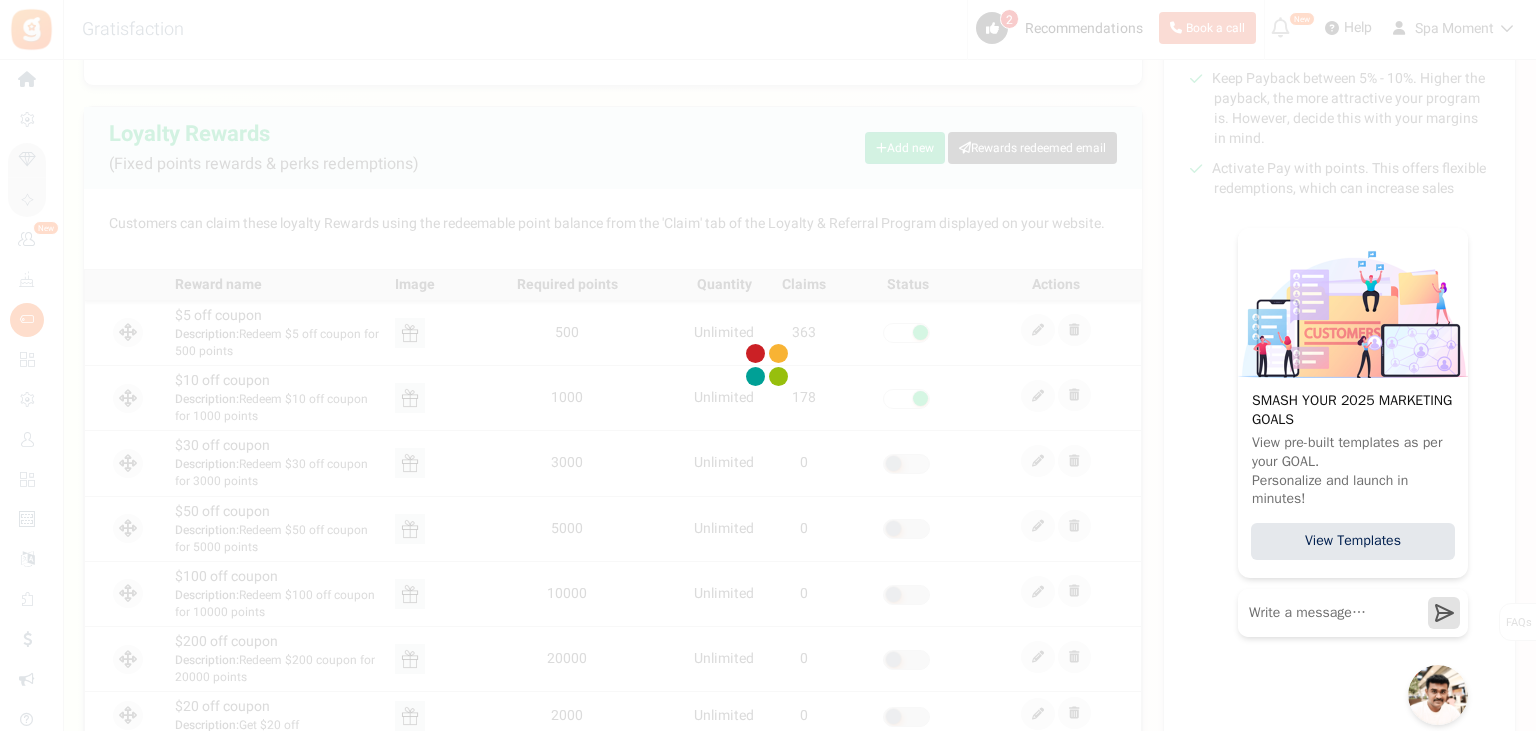 scroll, scrollTop: 0, scrollLeft: 0, axis: both 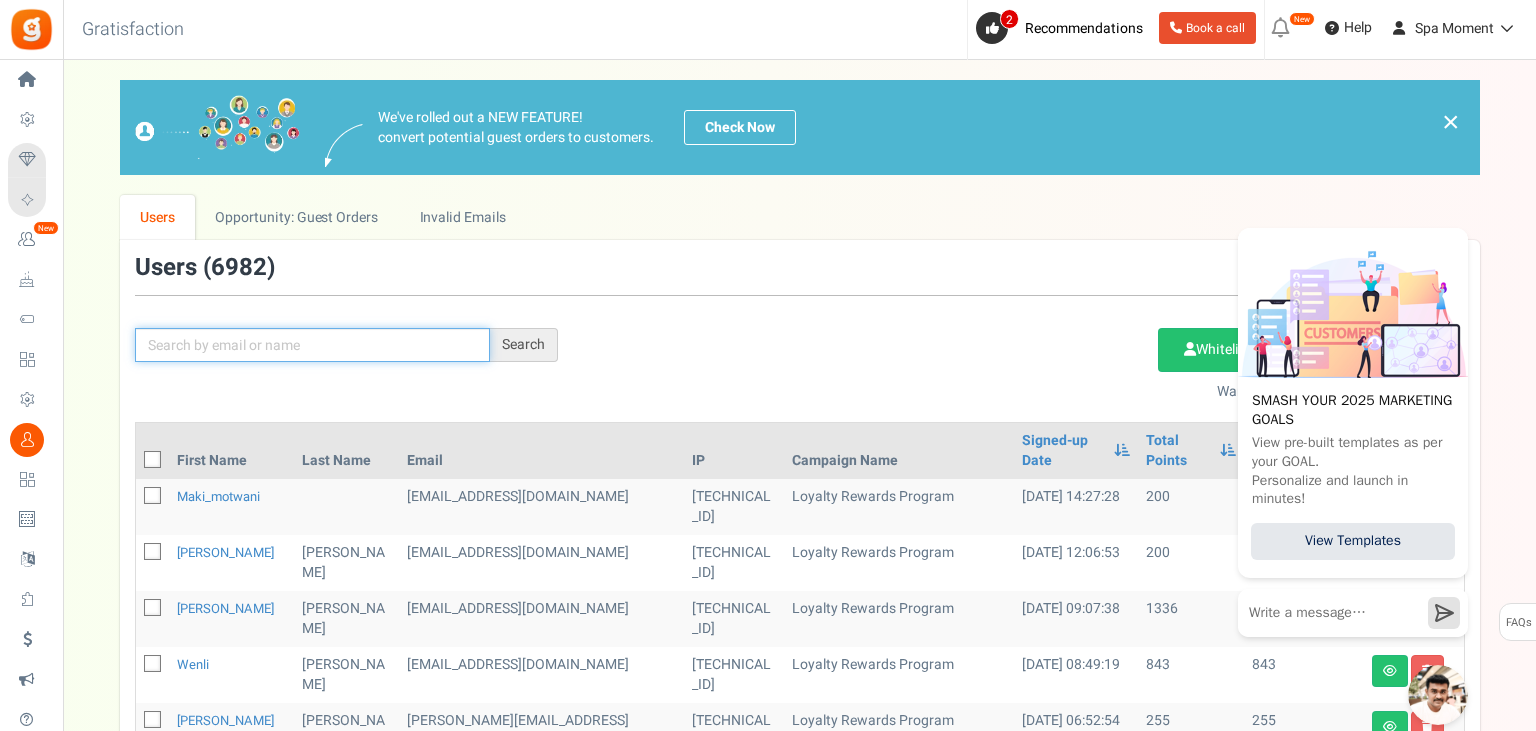 click at bounding box center (312, 345) 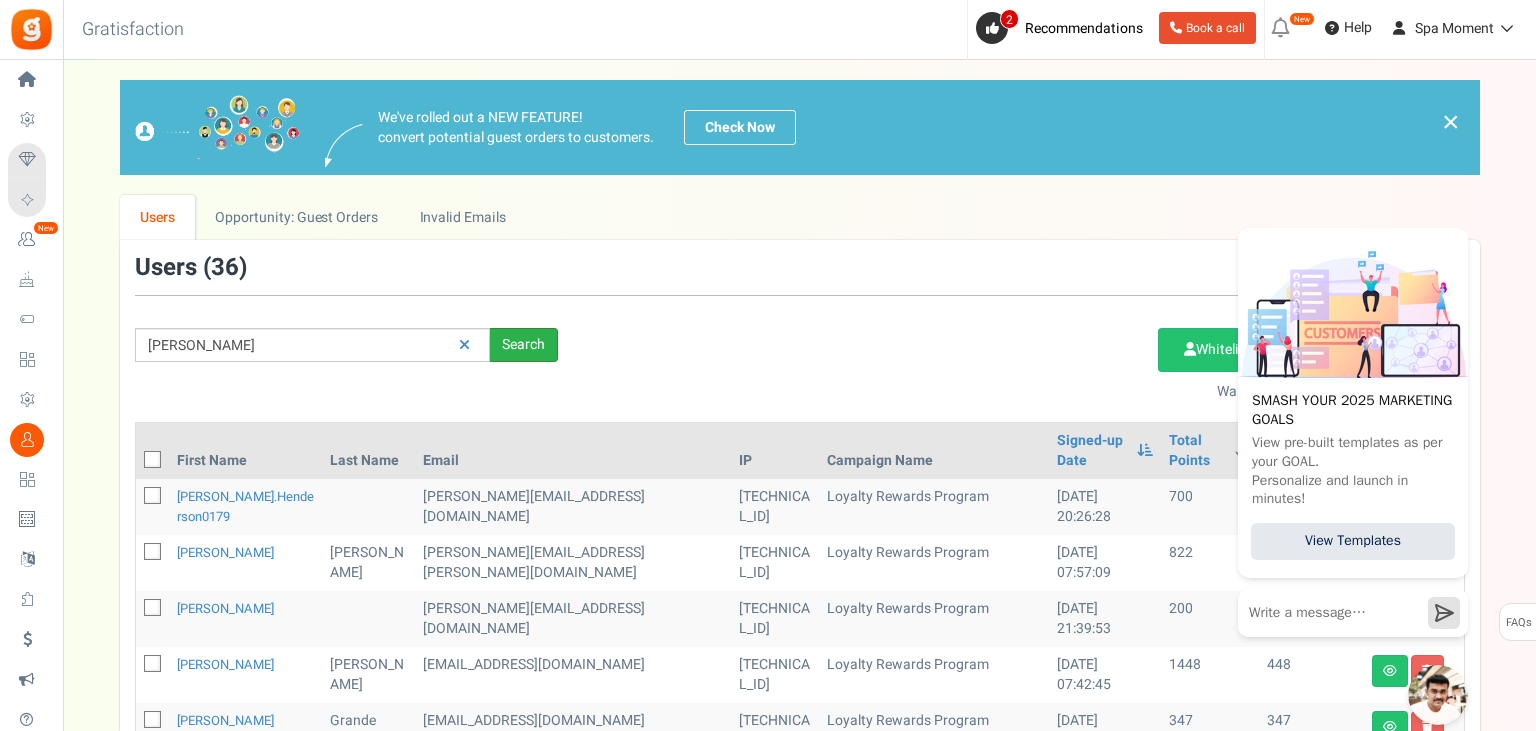 click on "Search" at bounding box center [524, 345] 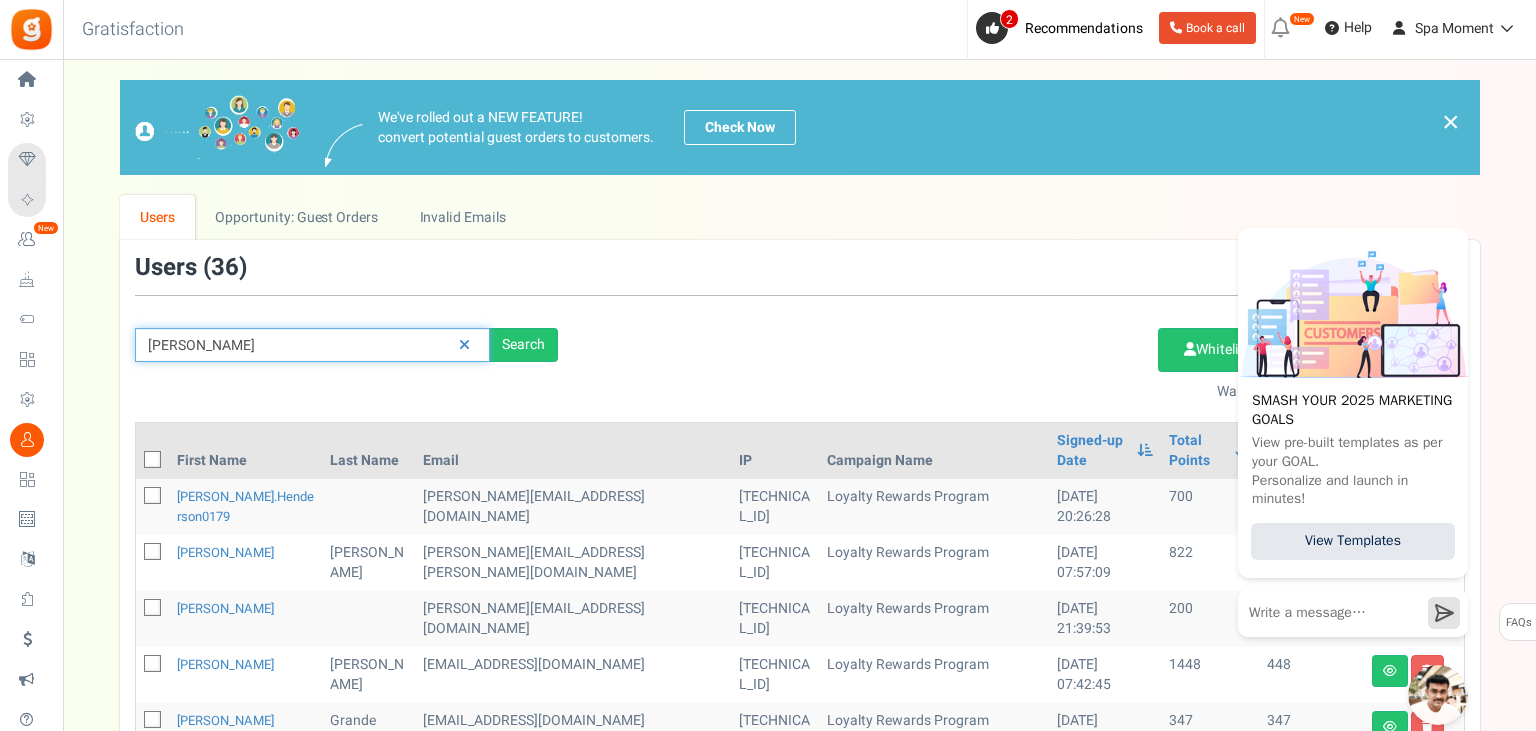 click on "rebecca" at bounding box center (312, 345) 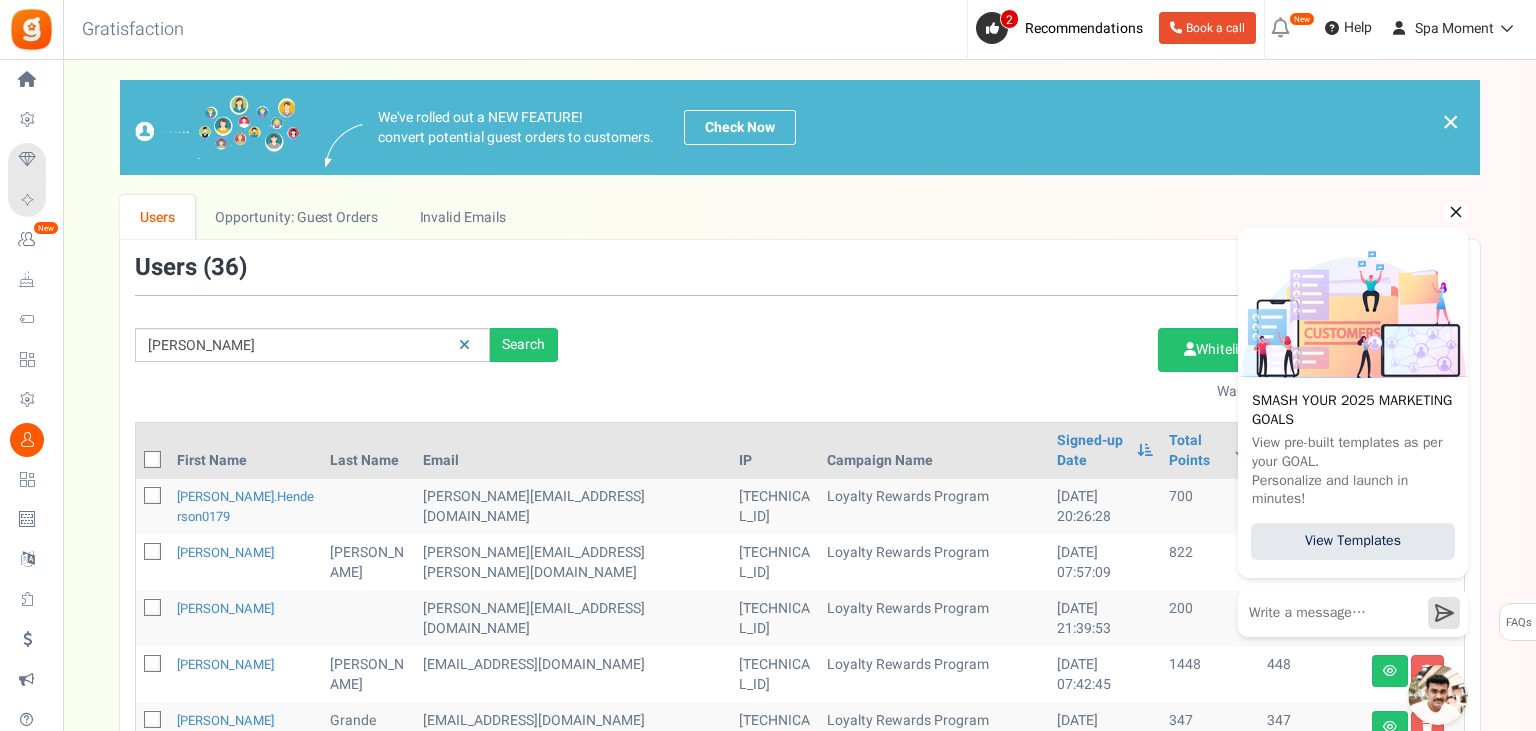 click 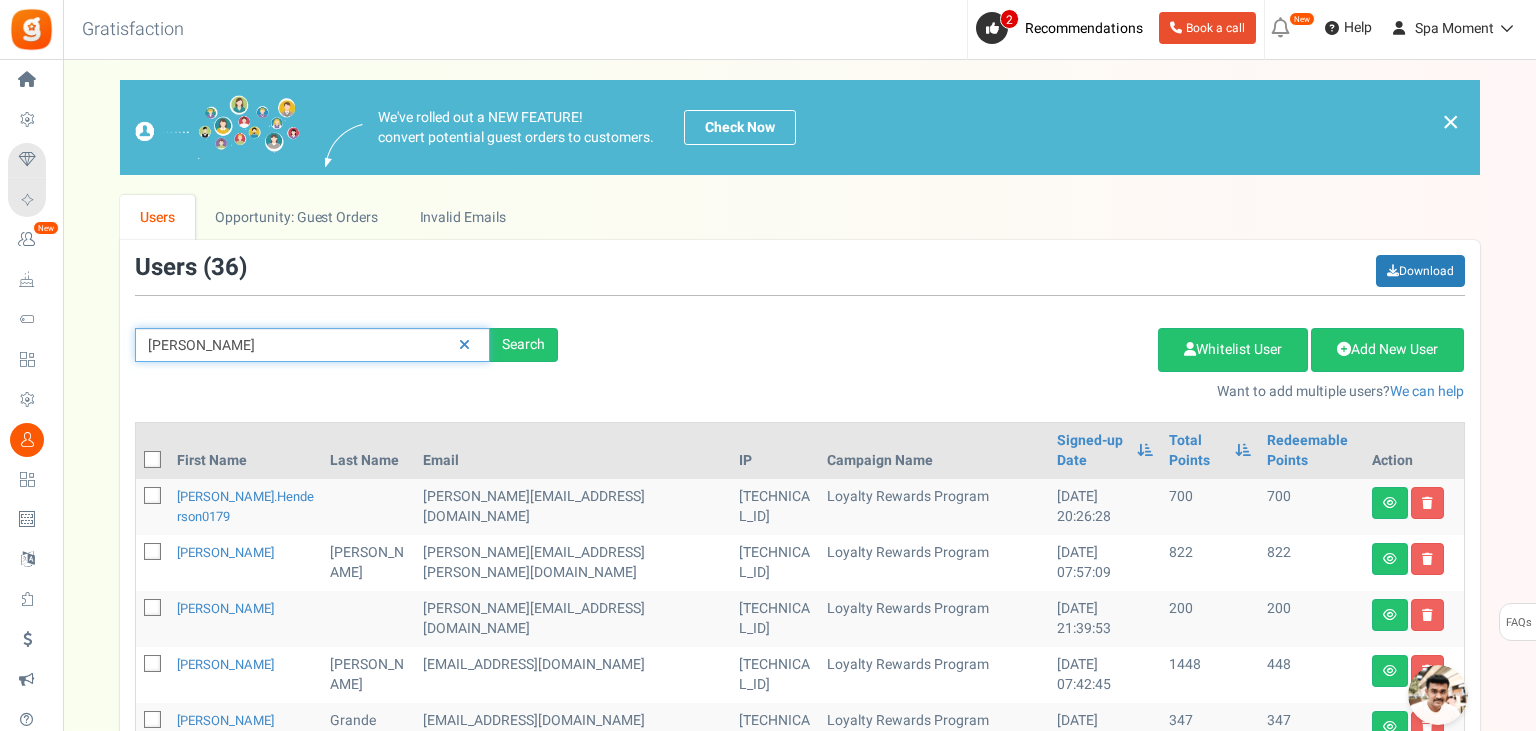 click on "rebecca" at bounding box center (312, 345) 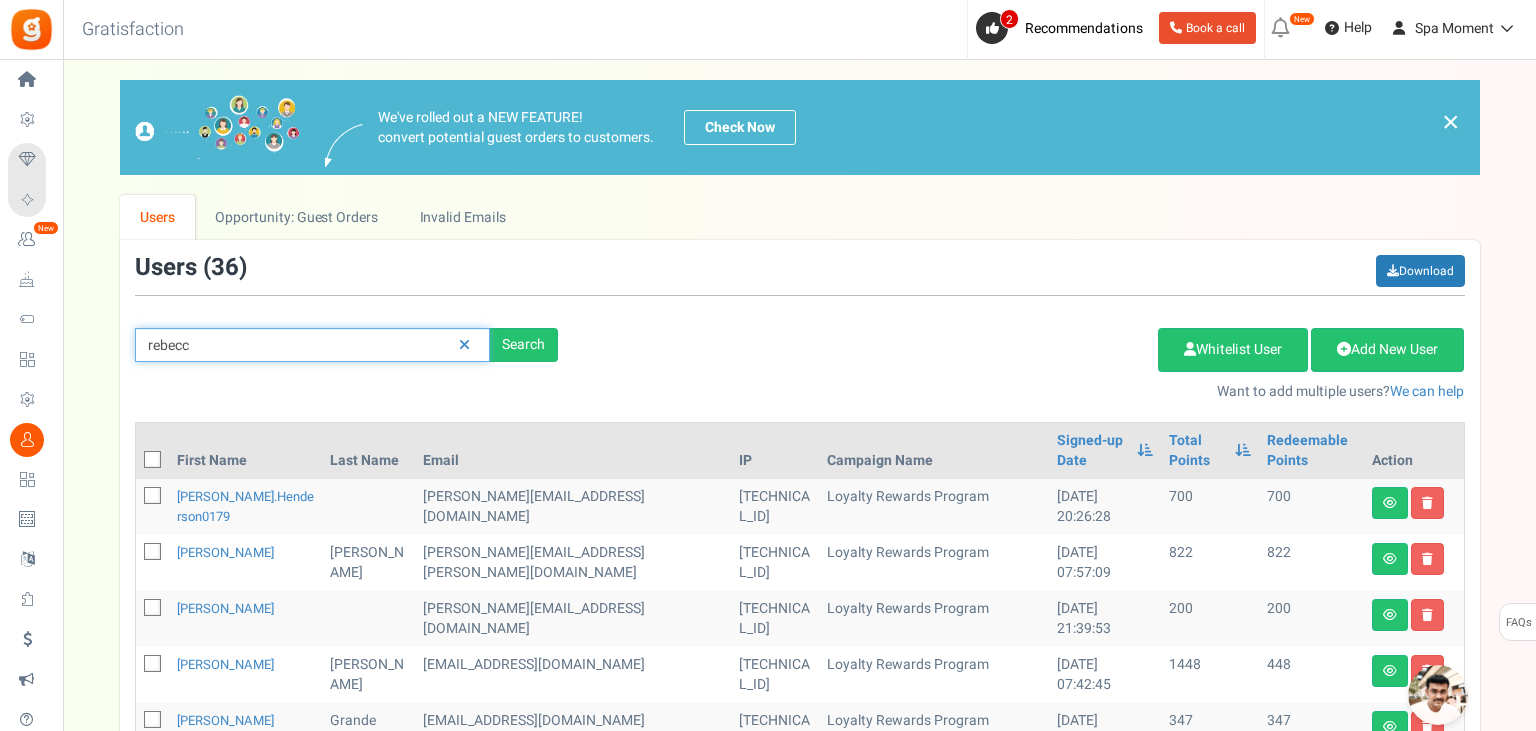 type on "rebecca" 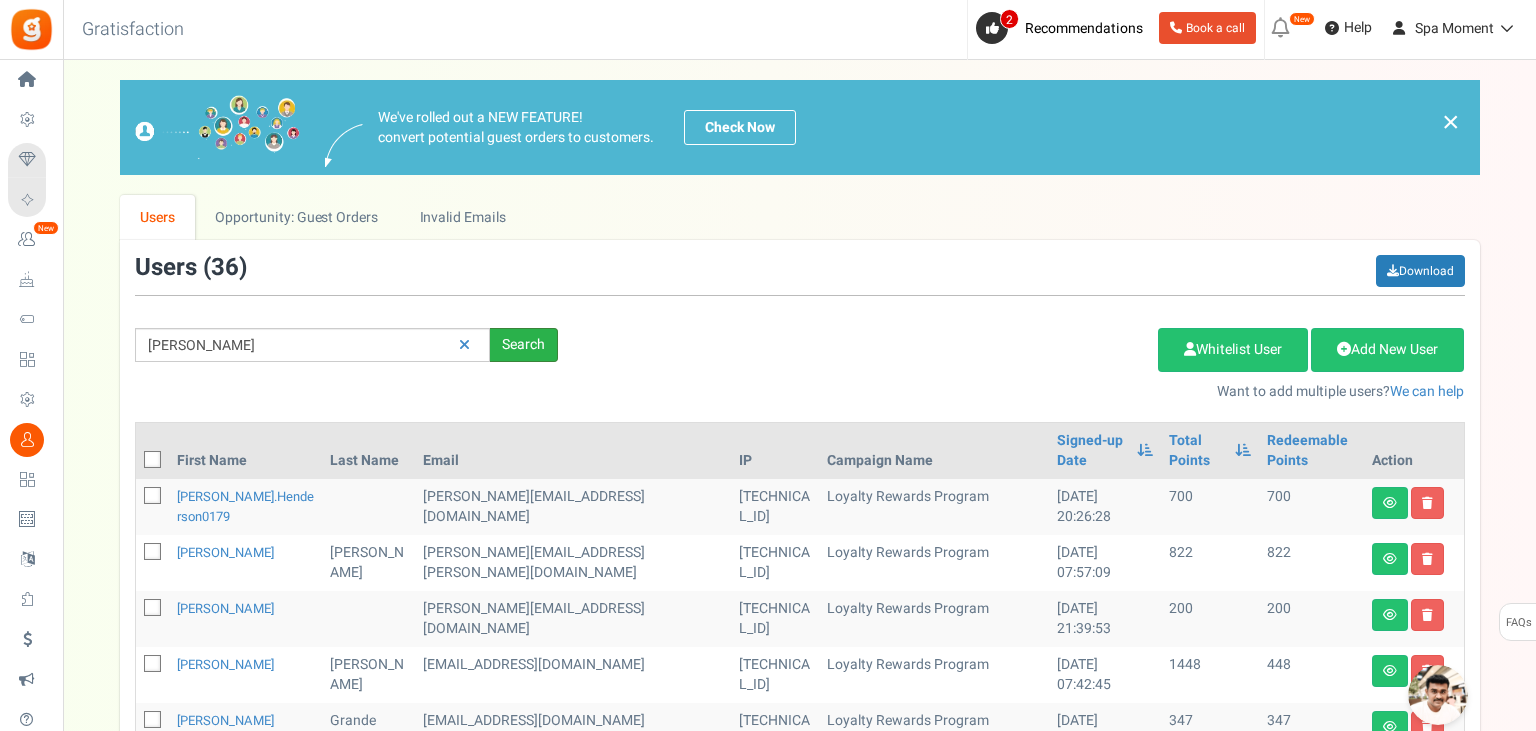 click on "Search" at bounding box center [524, 345] 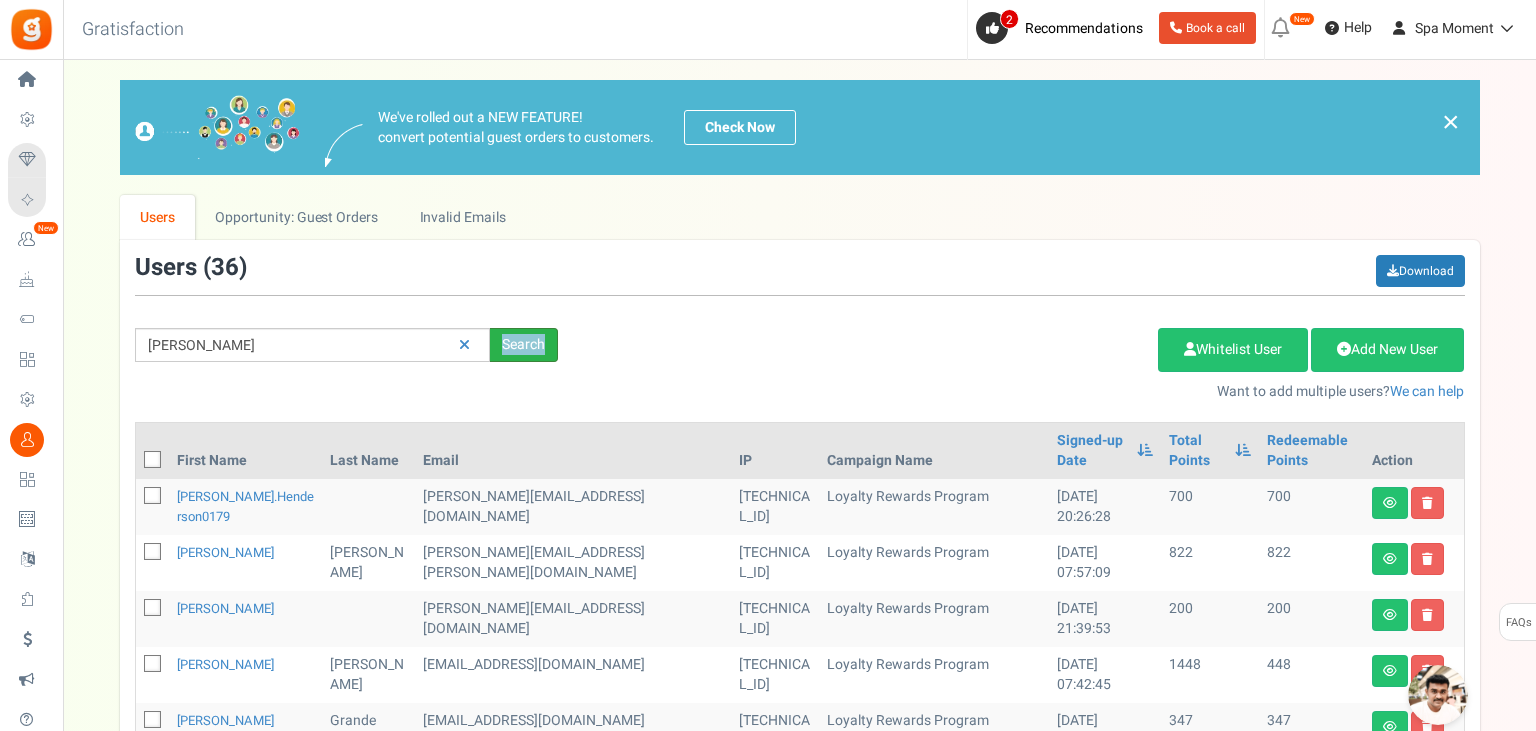 click on "Search" at bounding box center [524, 345] 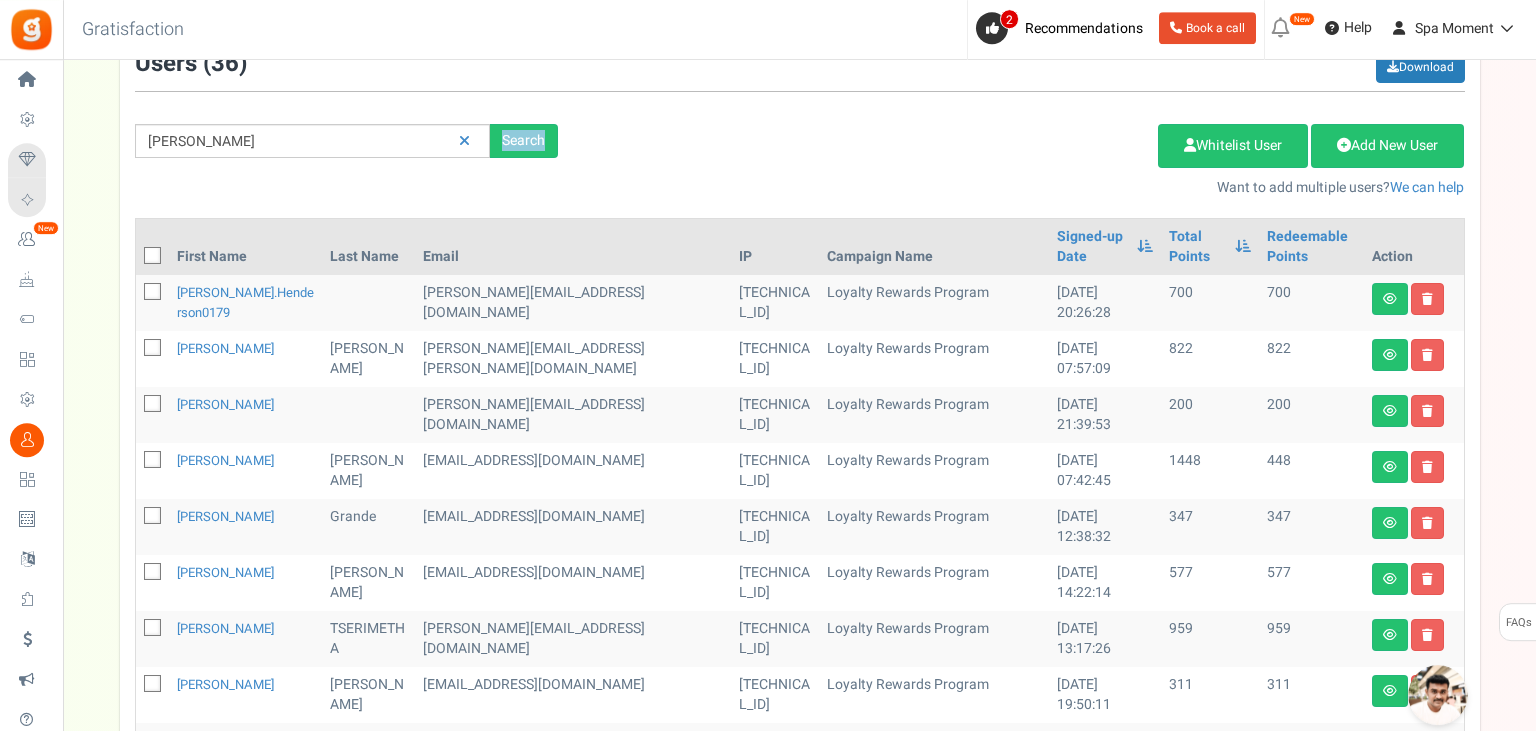 scroll, scrollTop: 211, scrollLeft: 0, axis: vertical 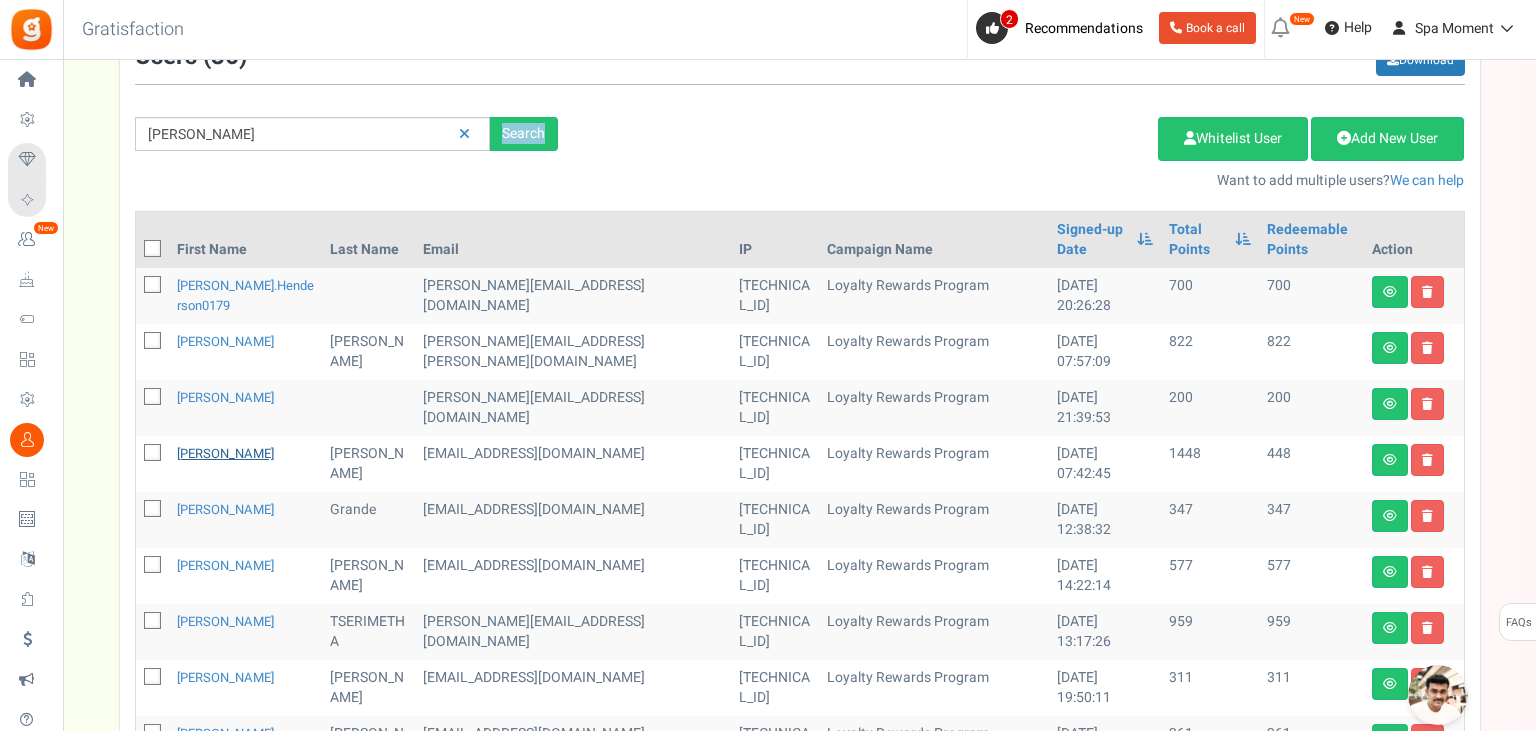 click on "Rebecca" at bounding box center [225, 453] 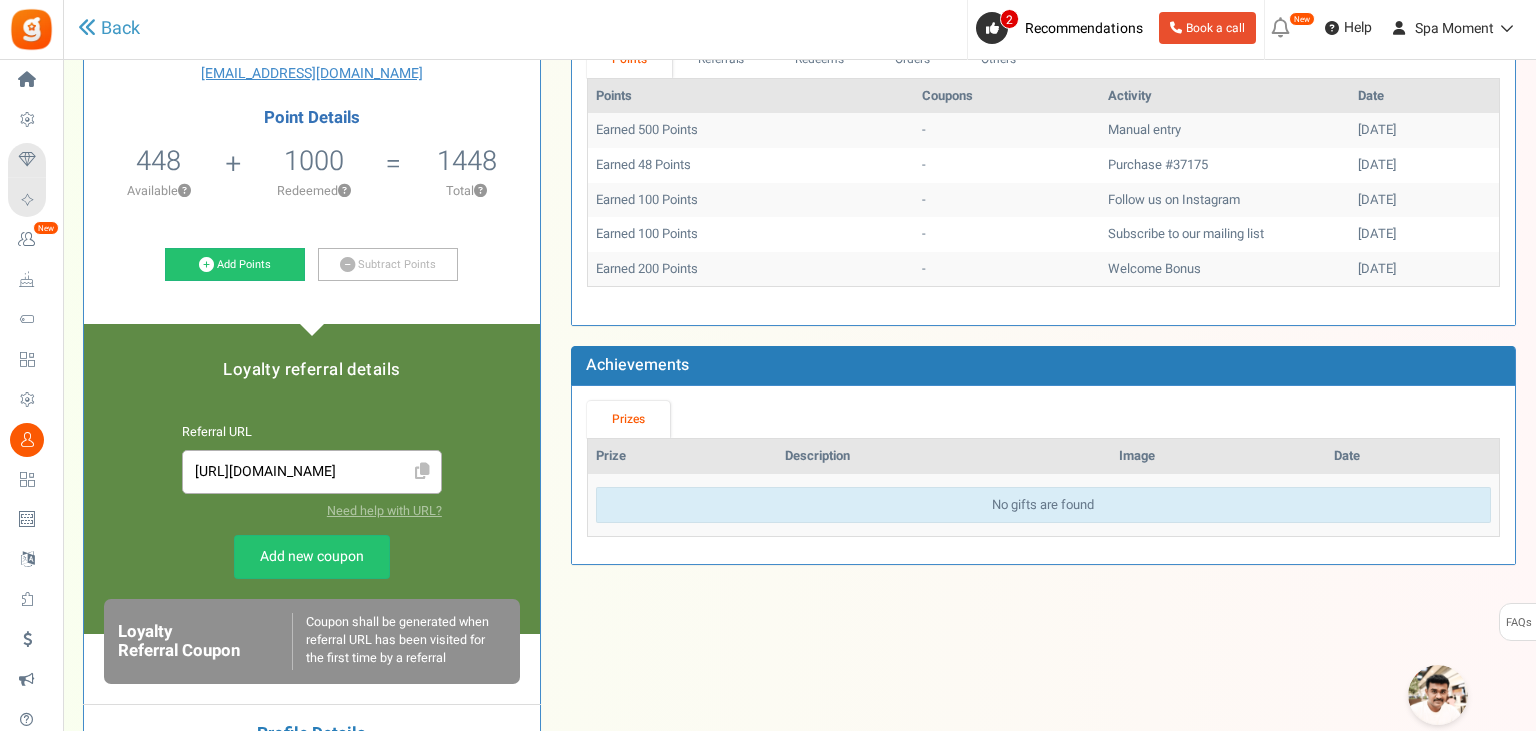 scroll, scrollTop: 0, scrollLeft: 0, axis: both 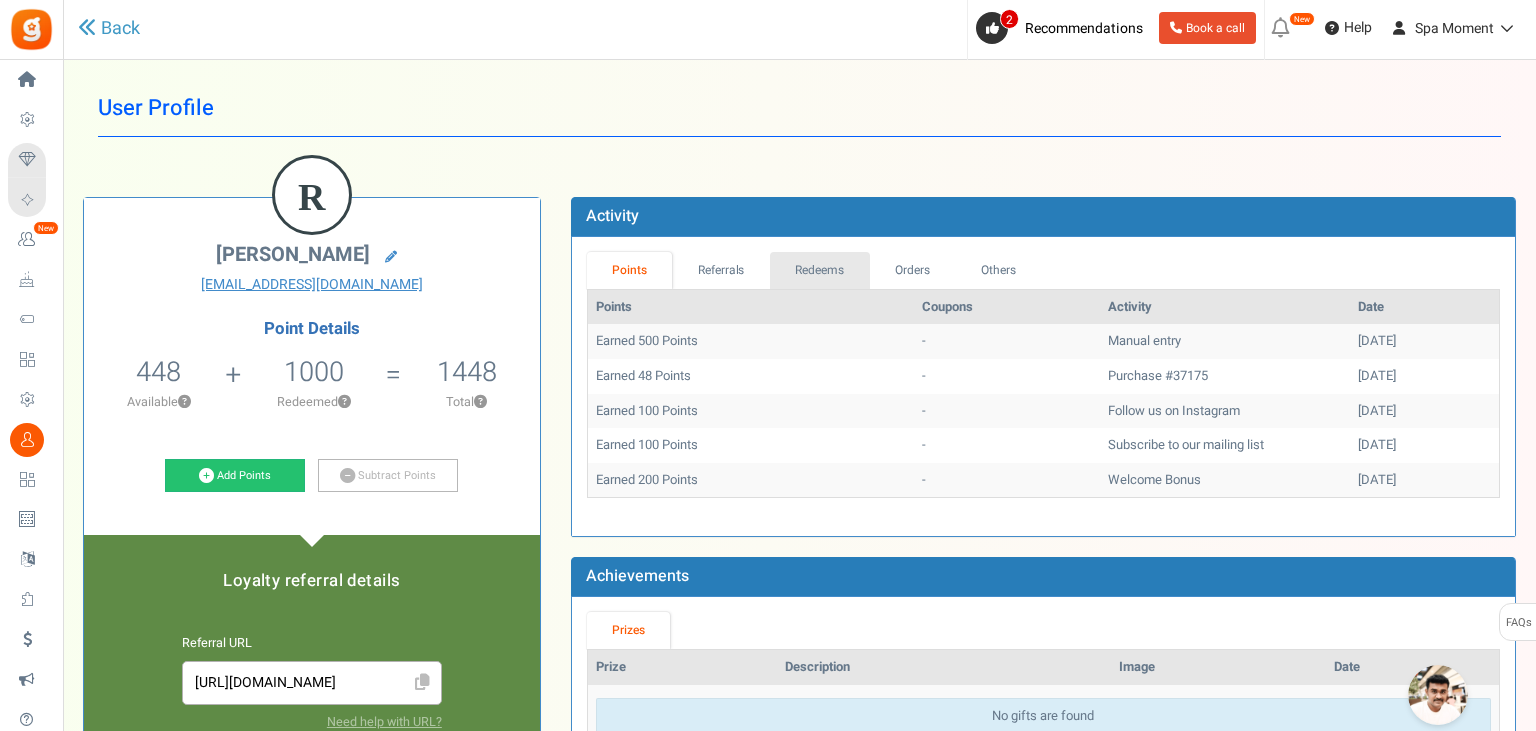 click on "Redeems" at bounding box center [820, 270] 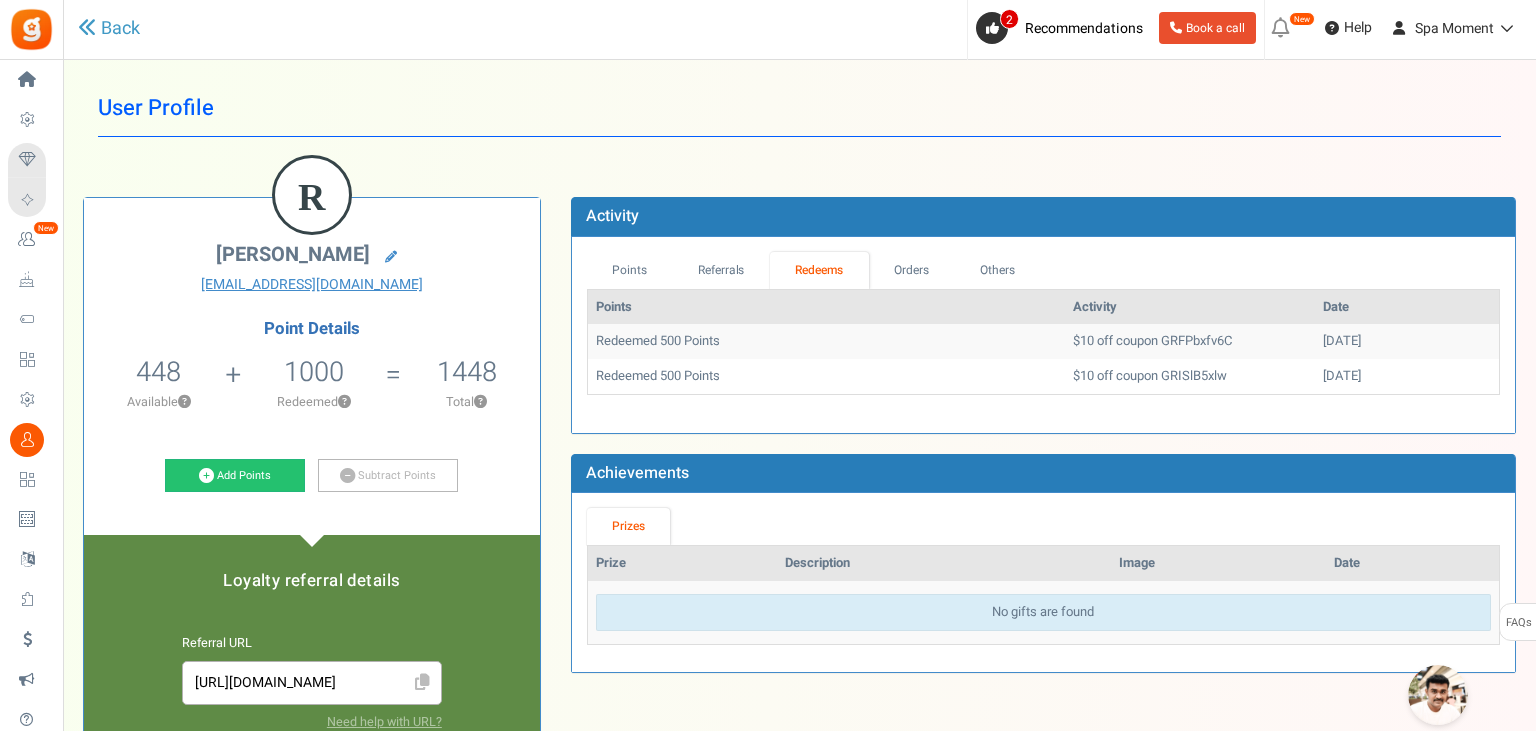 click on "$10 off coupon GRFPbxfv6C" at bounding box center (1190, 341) 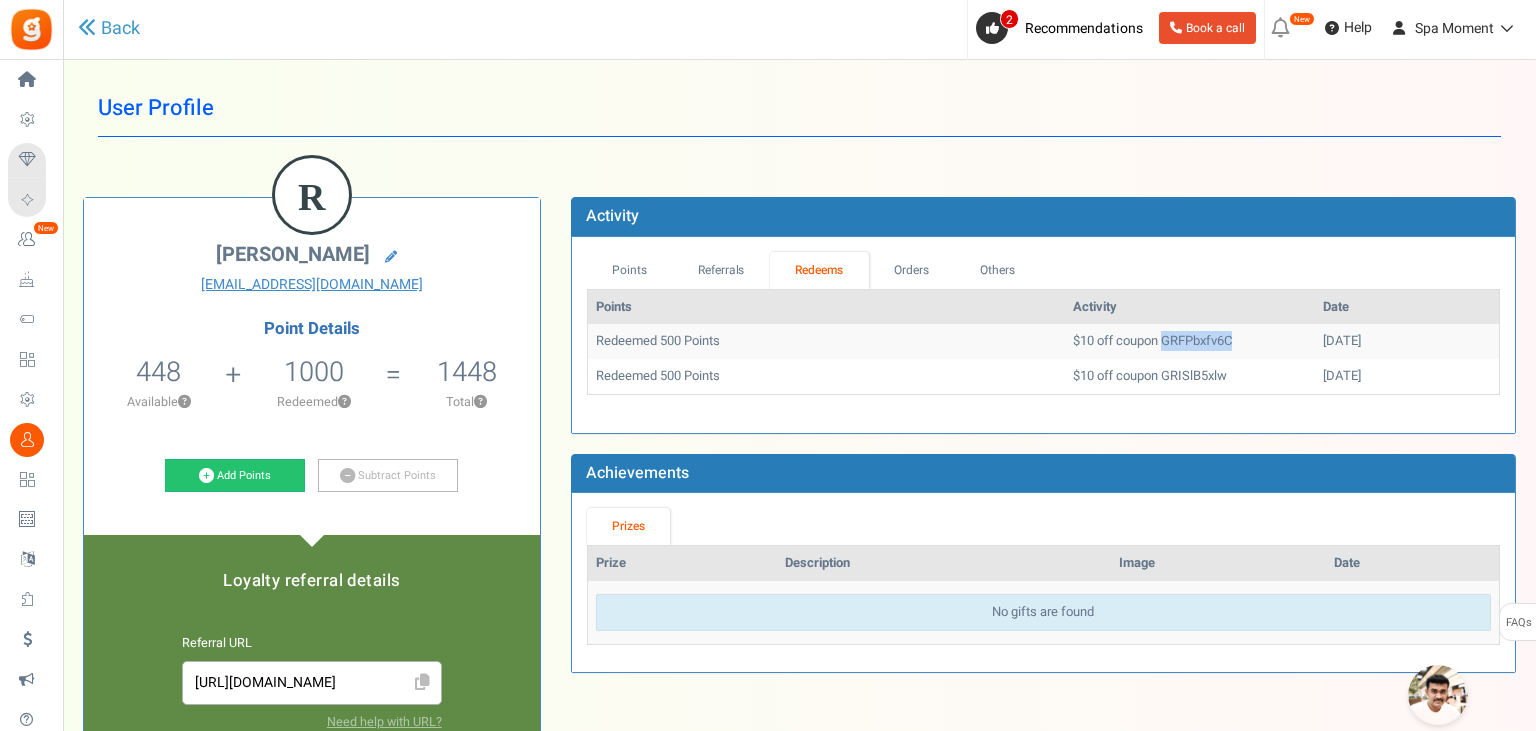 click on "$10 off coupon GRFPbxfv6C" at bounding box center (1190, 341) 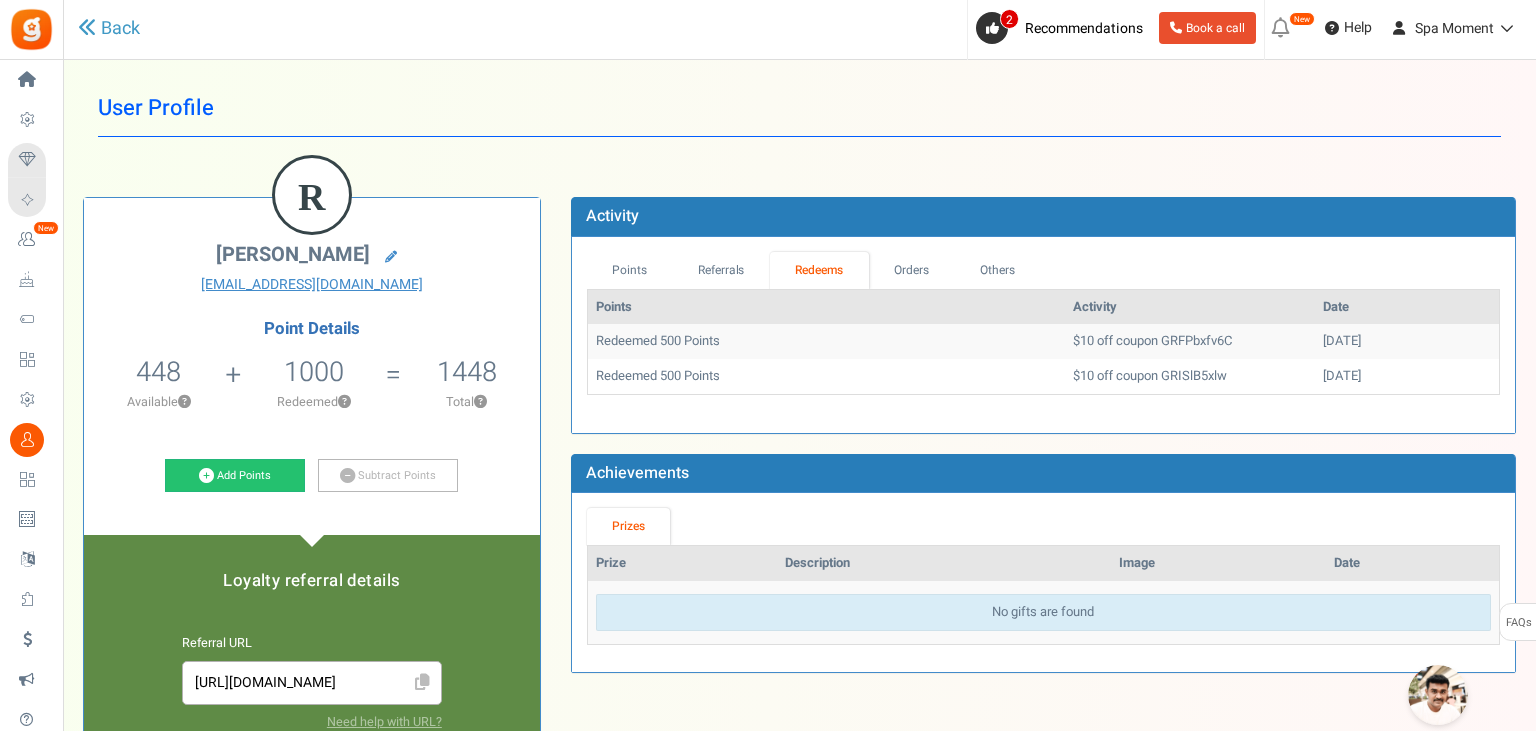 click on "$10 off coupon GRFPbxfv6C" at bounding box center (1190, 341) 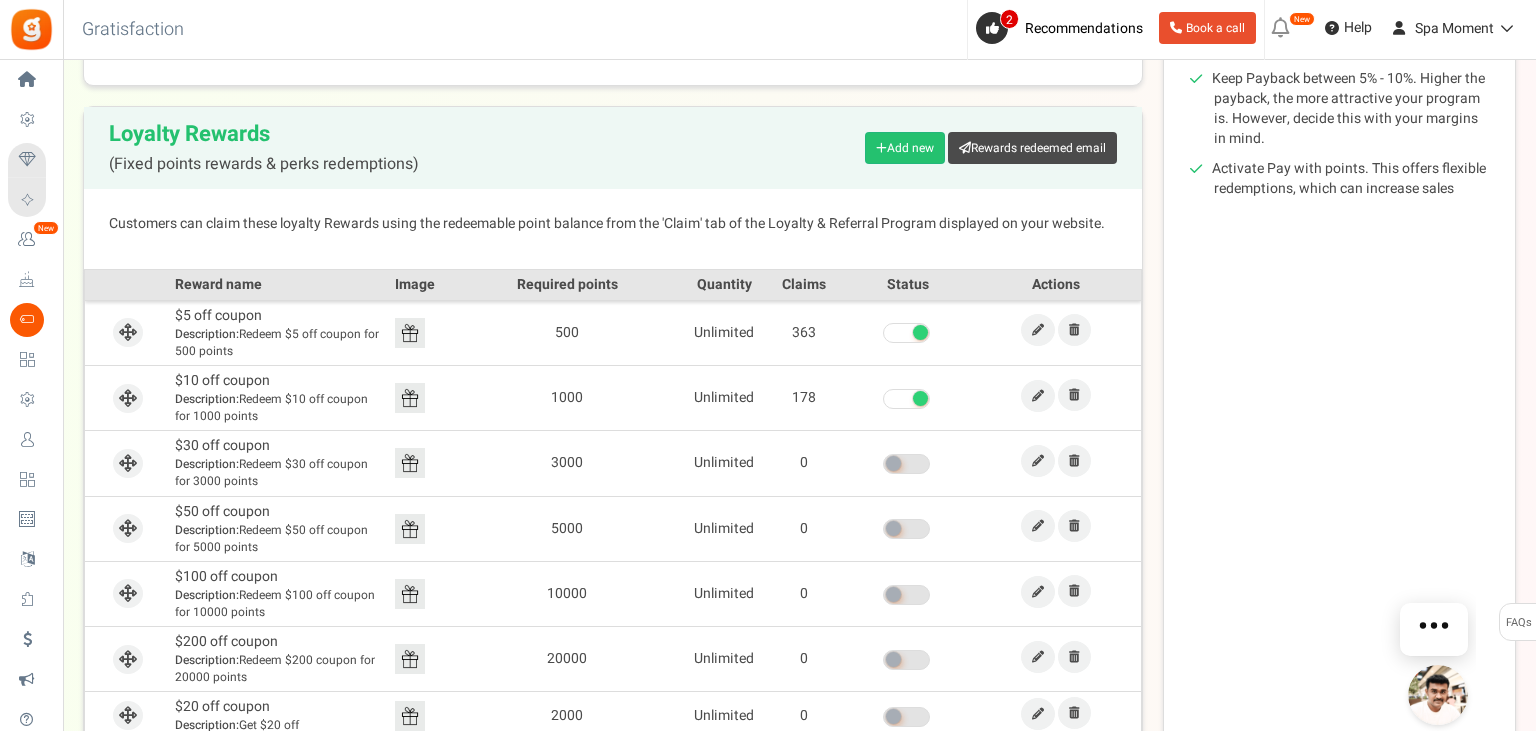 scroll, scrollTop: 0, scrollLeft: 0, axis: both 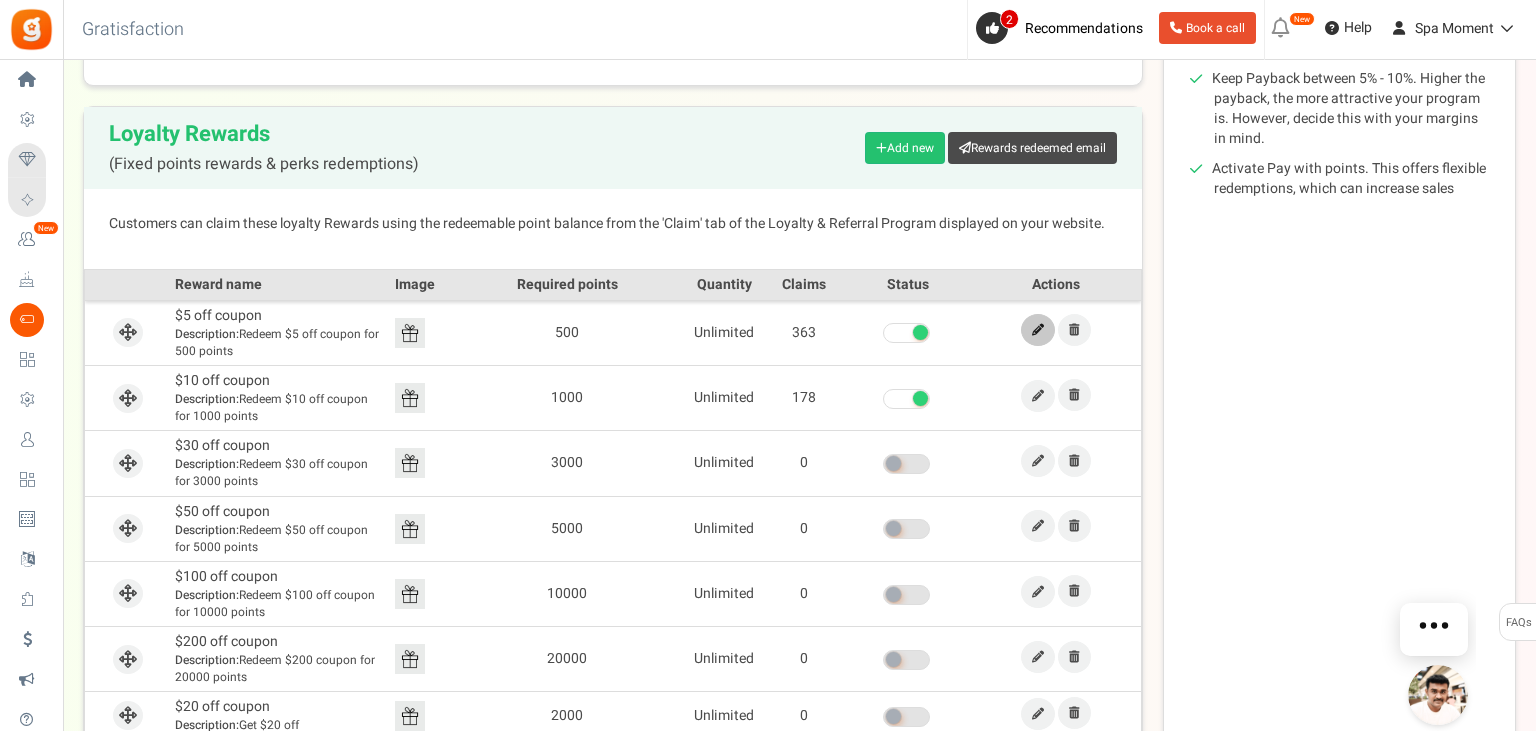 click at bounding box center (1038, 330) 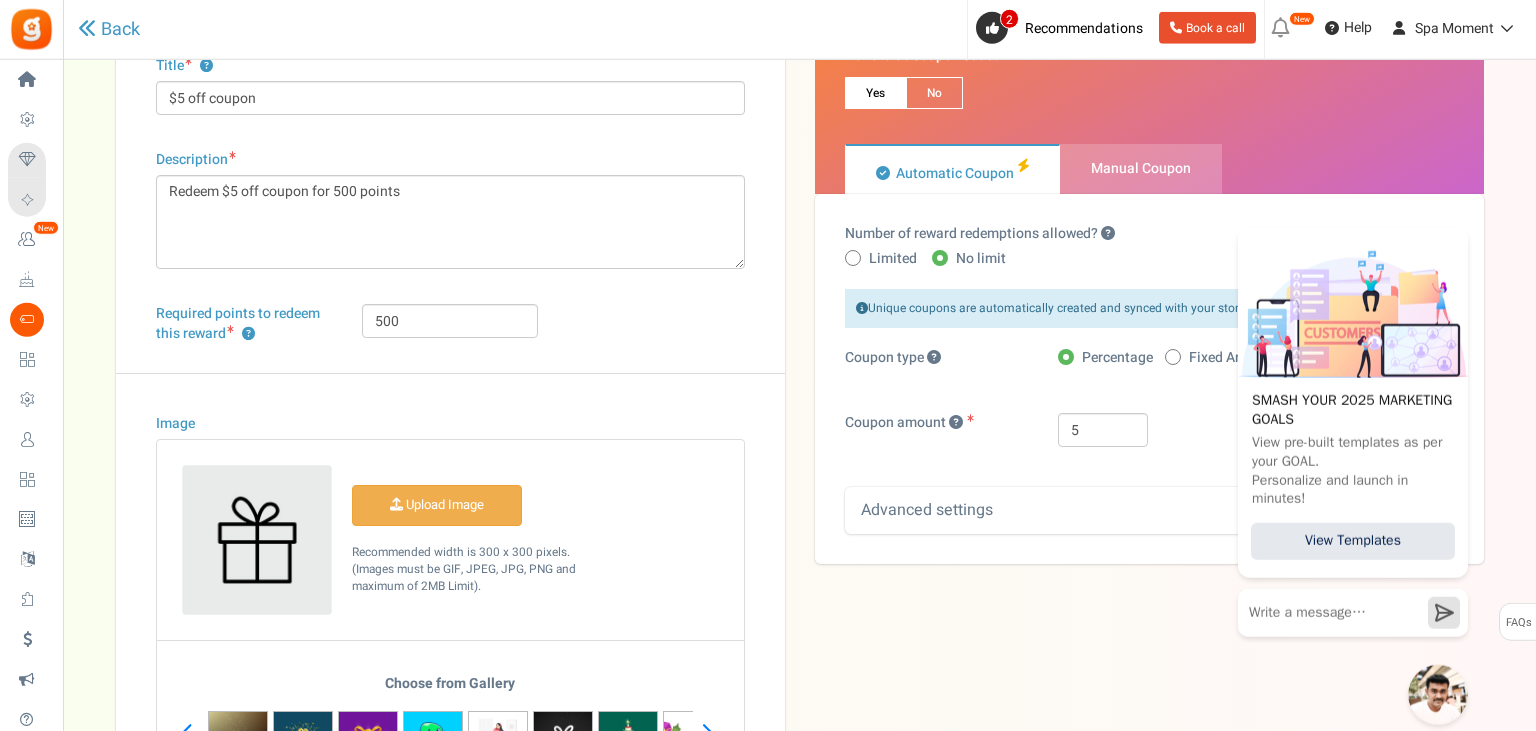 scroll, scrollTop: 211, scrollLeft: 0, axis: vertical 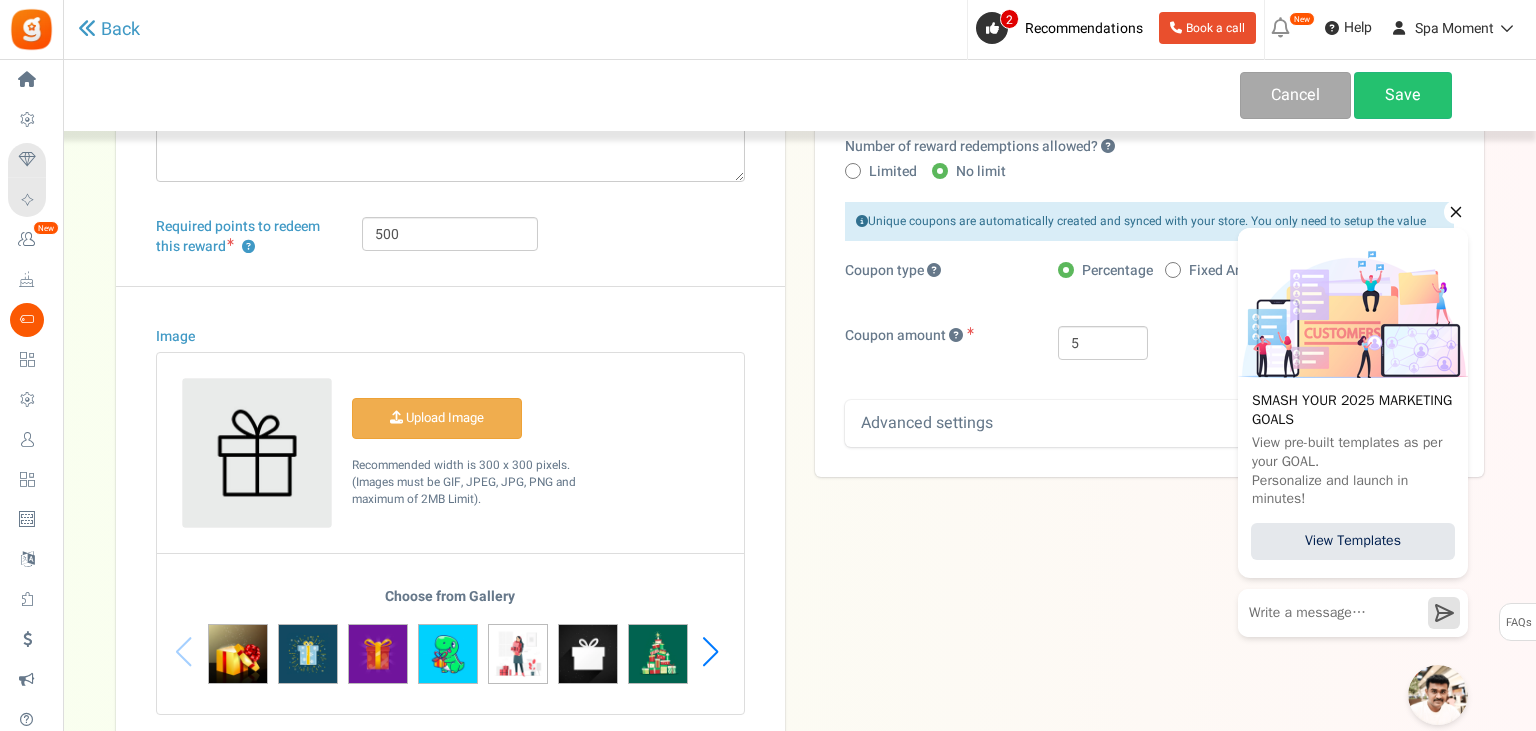click 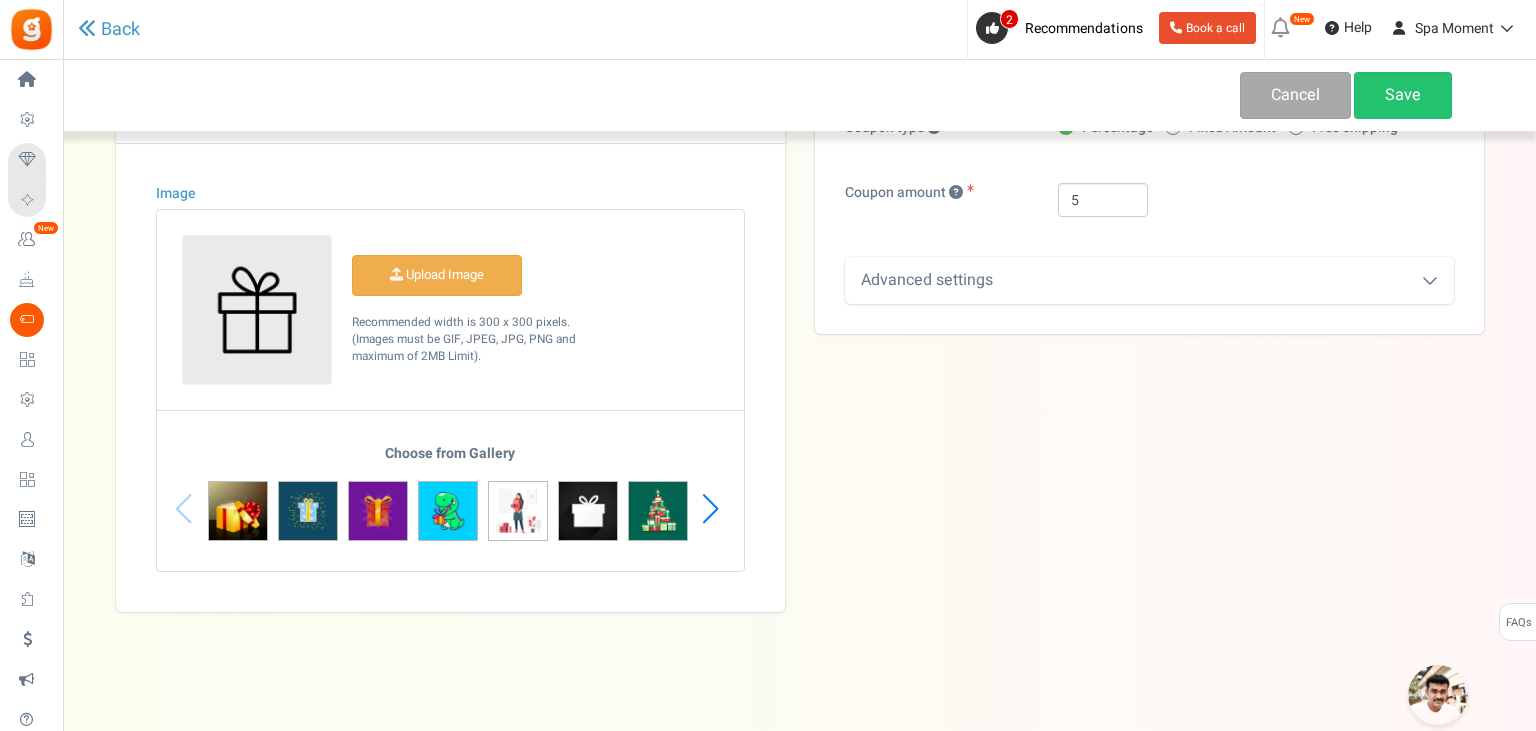 scroll, scrollTop: 143, scrollLeft: 0, axis: vertical 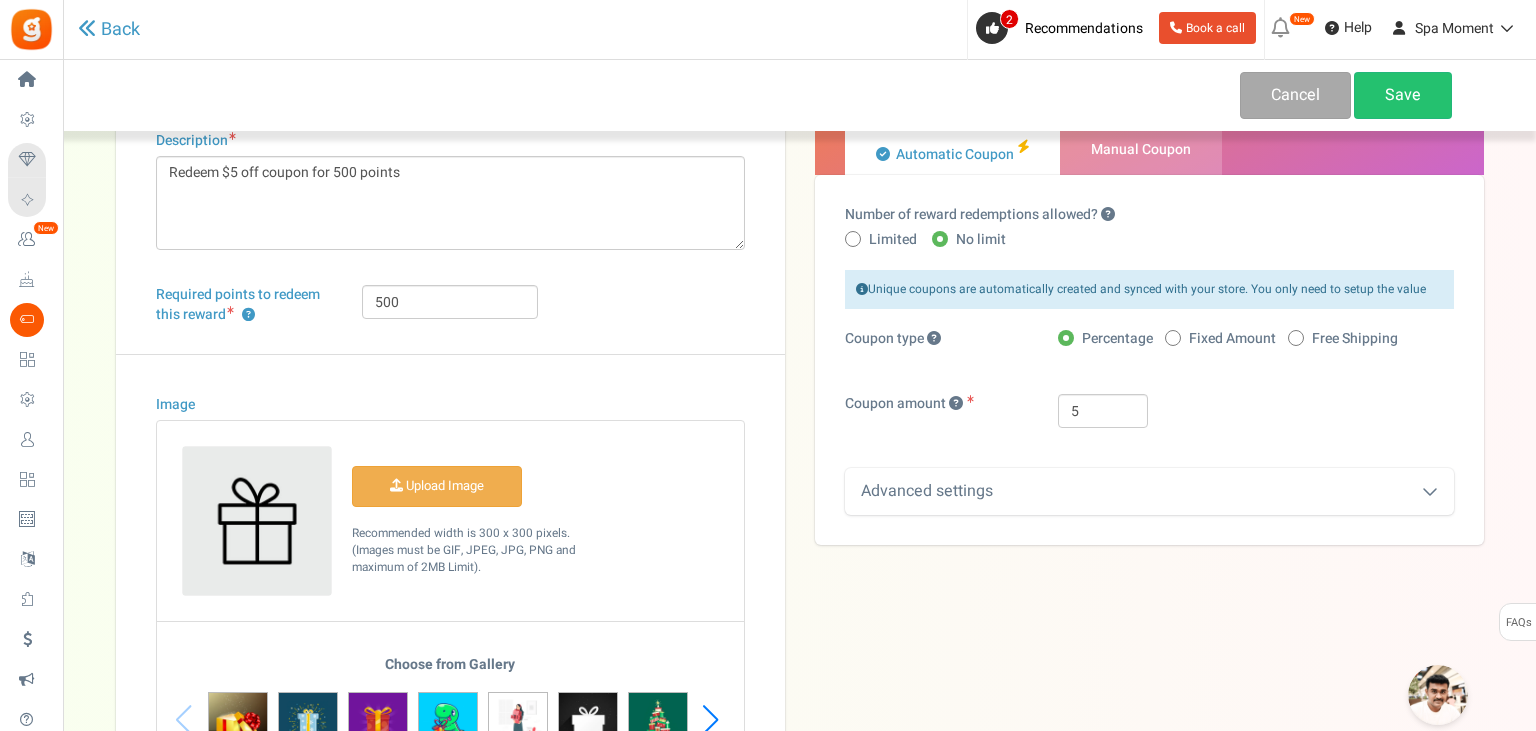 click on "Advanced settings" at bounding box center [1149, 491] 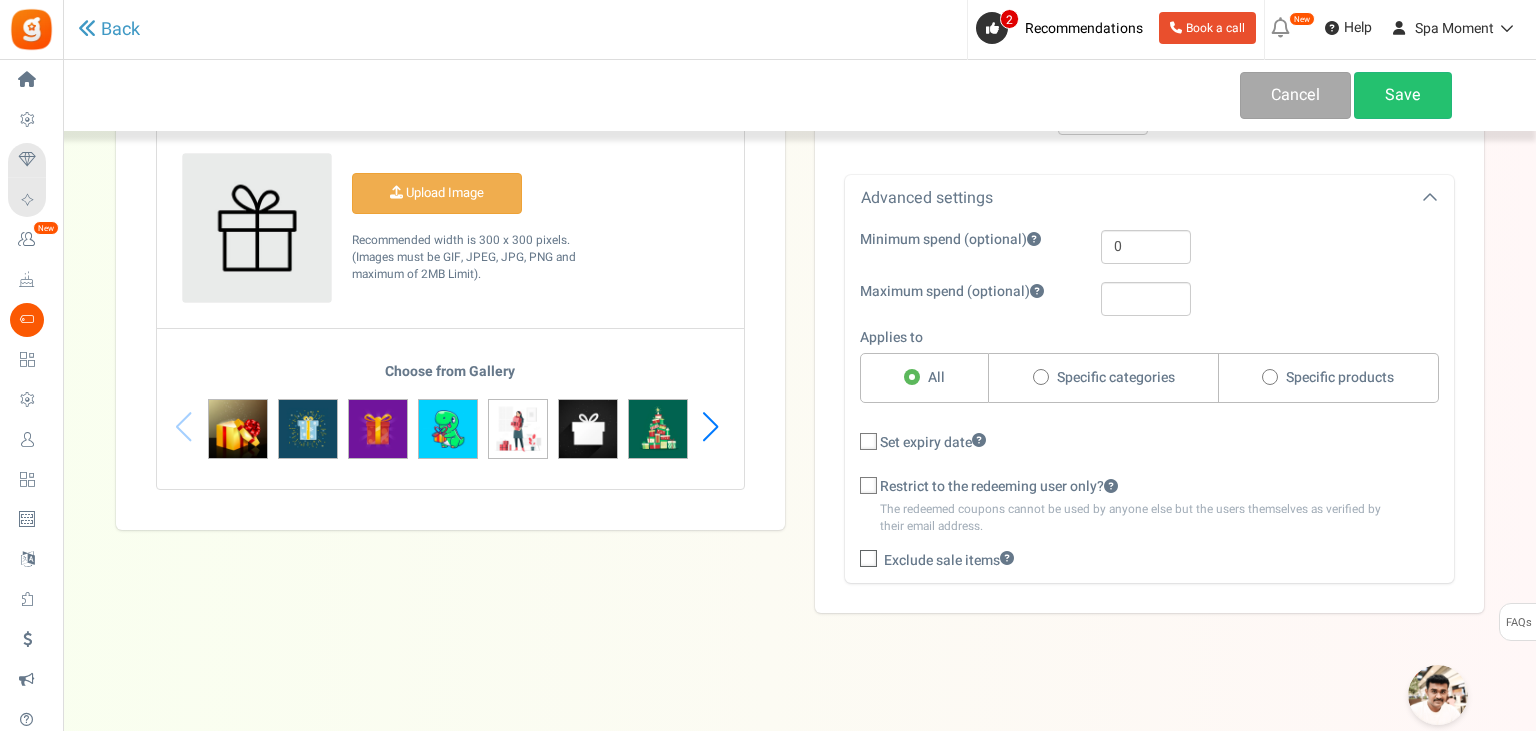 scroll, scrollTop: 0, scrollLeft: 0, axis: both 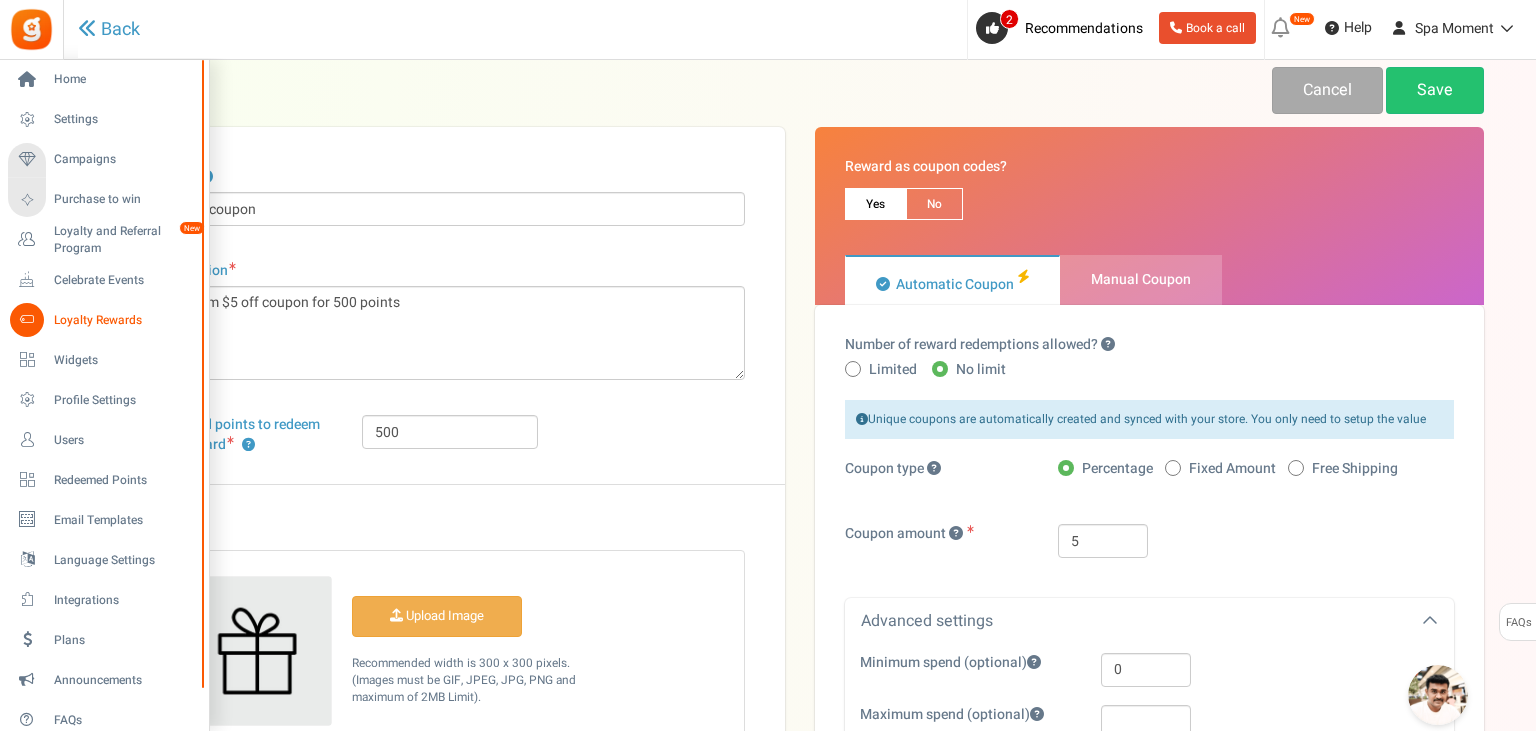 click on "Loyalty Rewards" at bounding box center [124, 320] 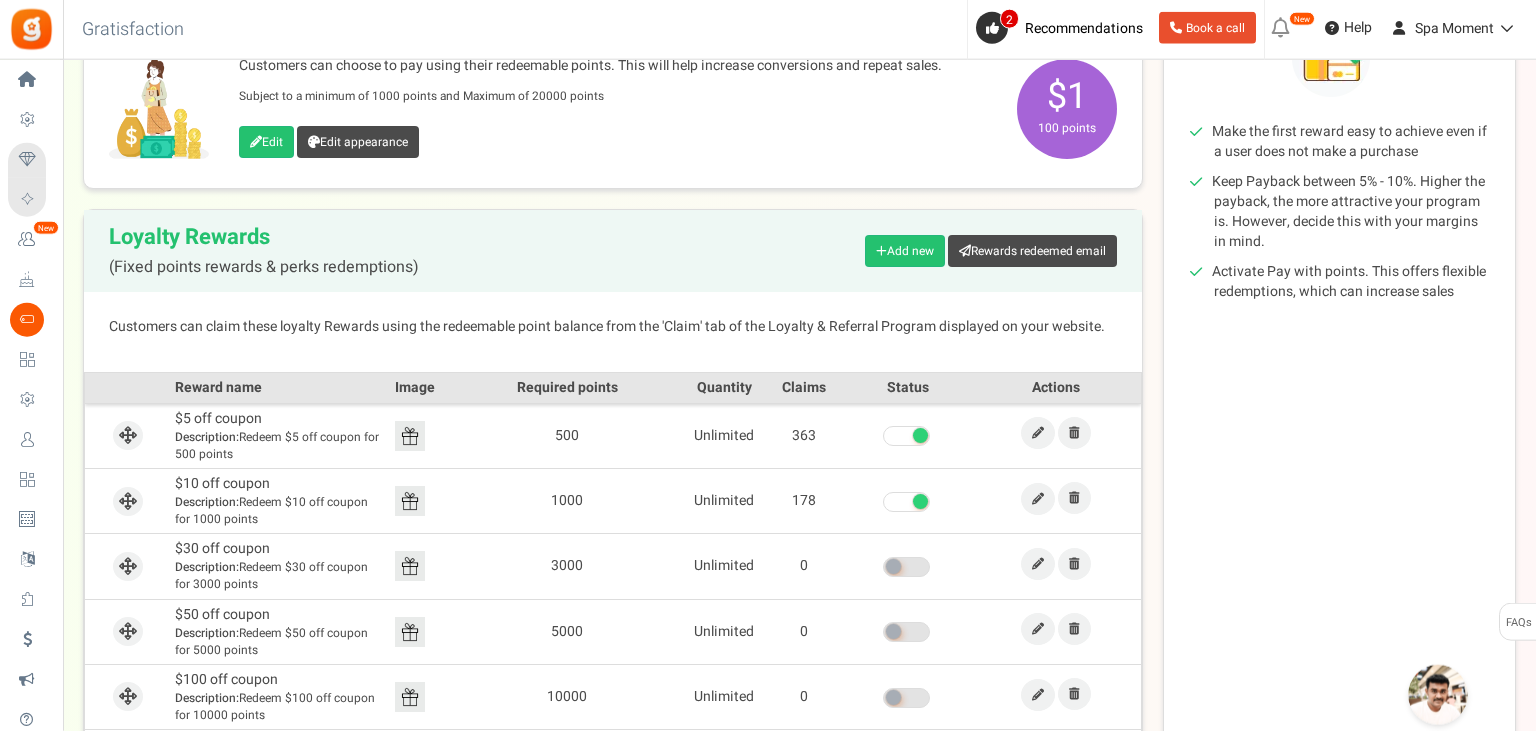 scroll, scrollTop: 568, scrollLeft: 0, axis: vertical 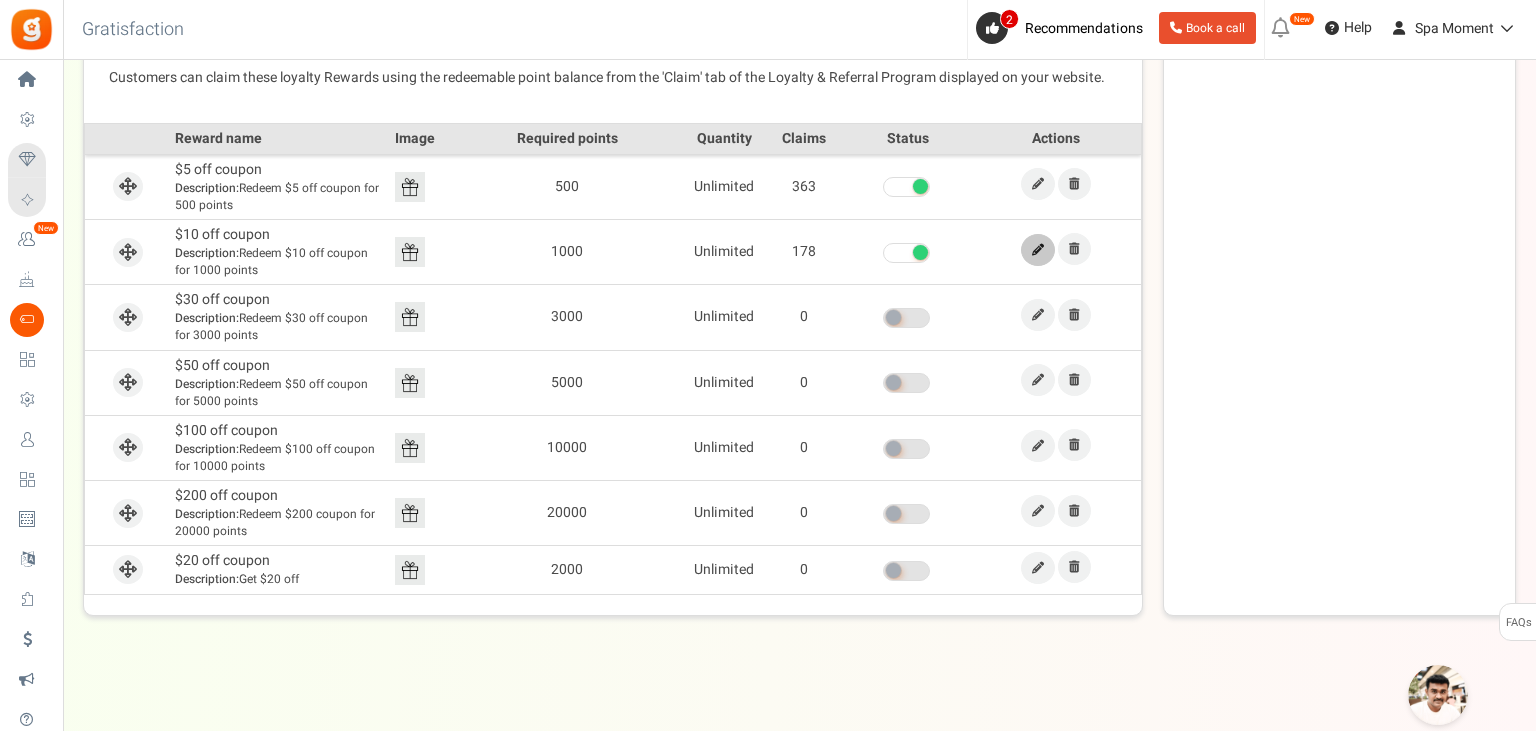 click at bounding box center [1038, 250] 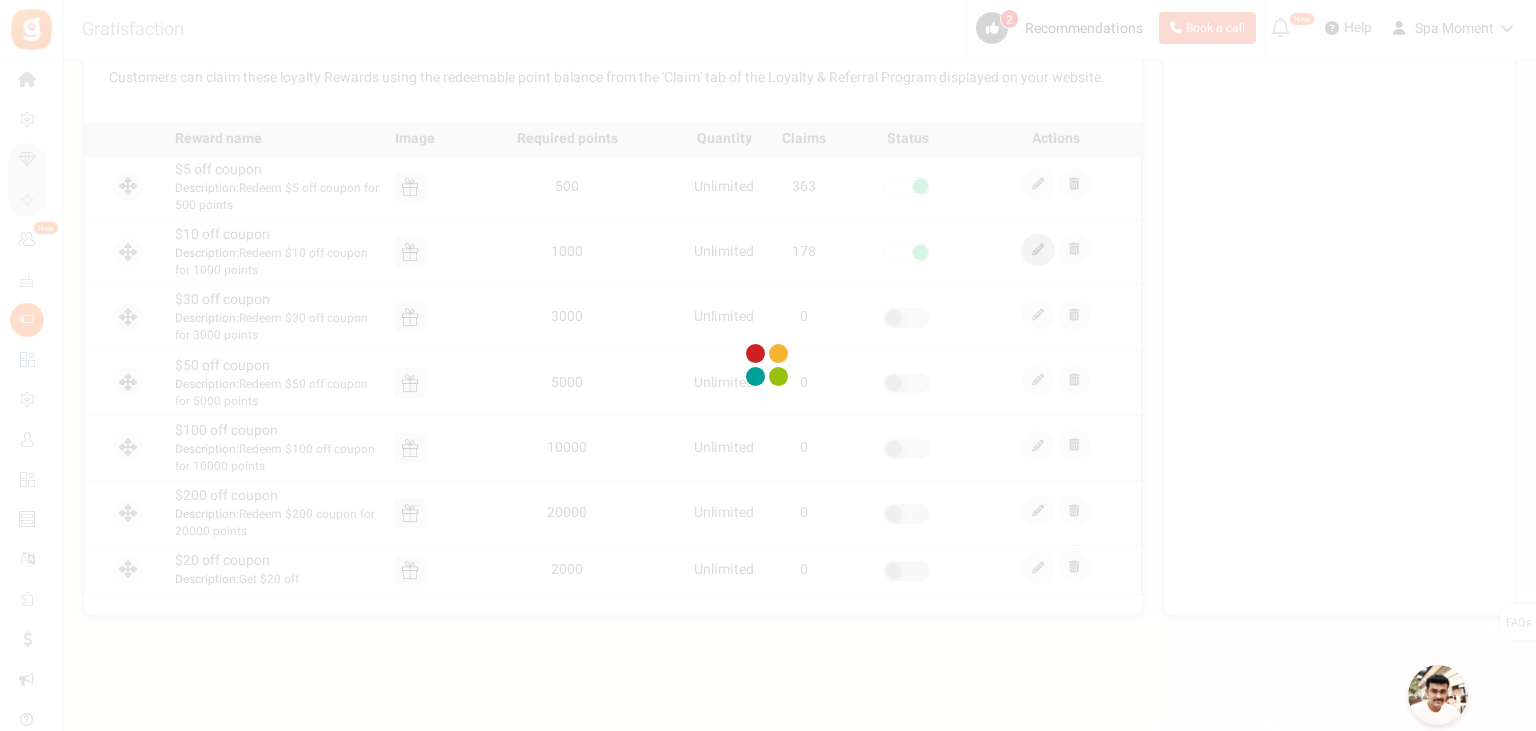 scroll, scrollTop: 0, scrollLeft: 0, axis: both 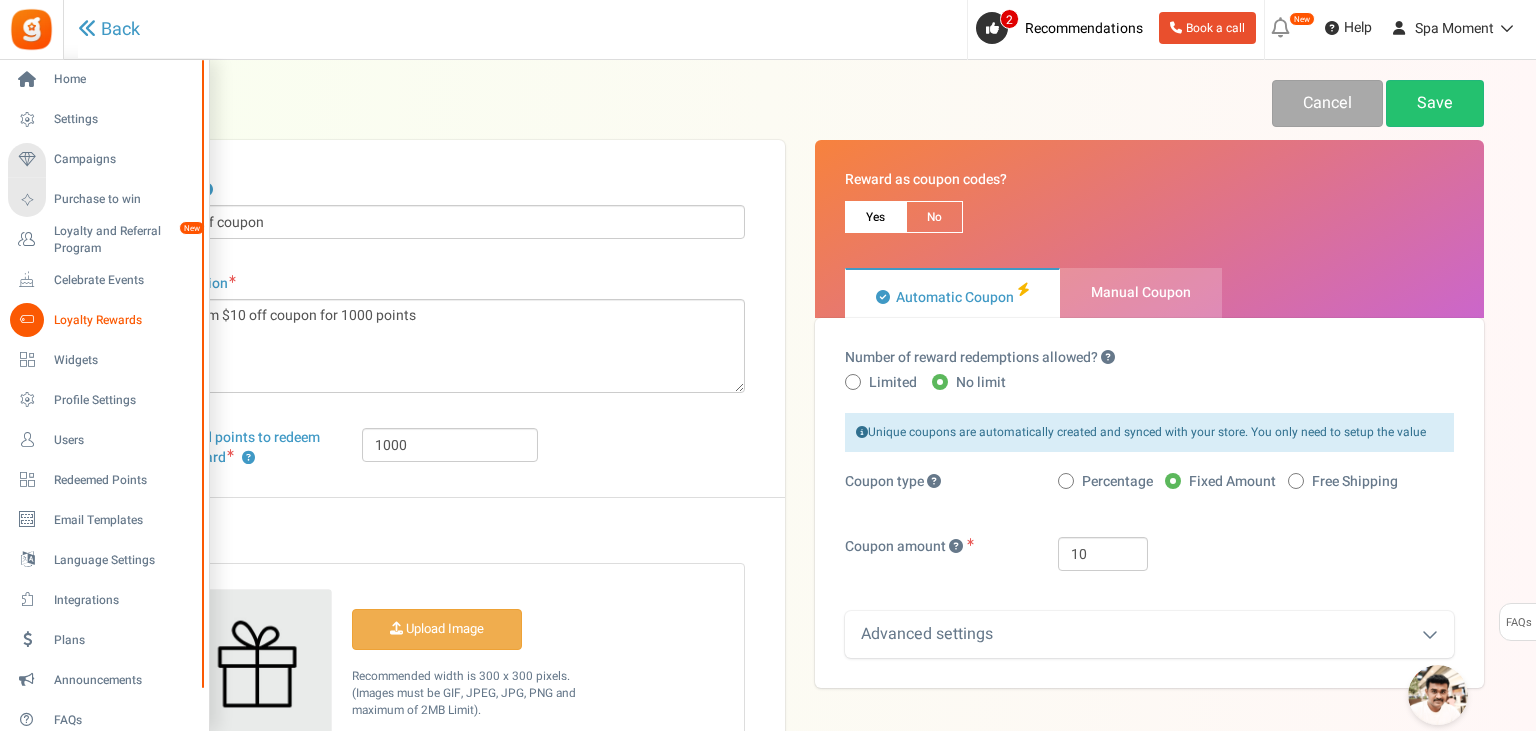 click on "Loyalty Rewards" at bounding box center (124, 320) 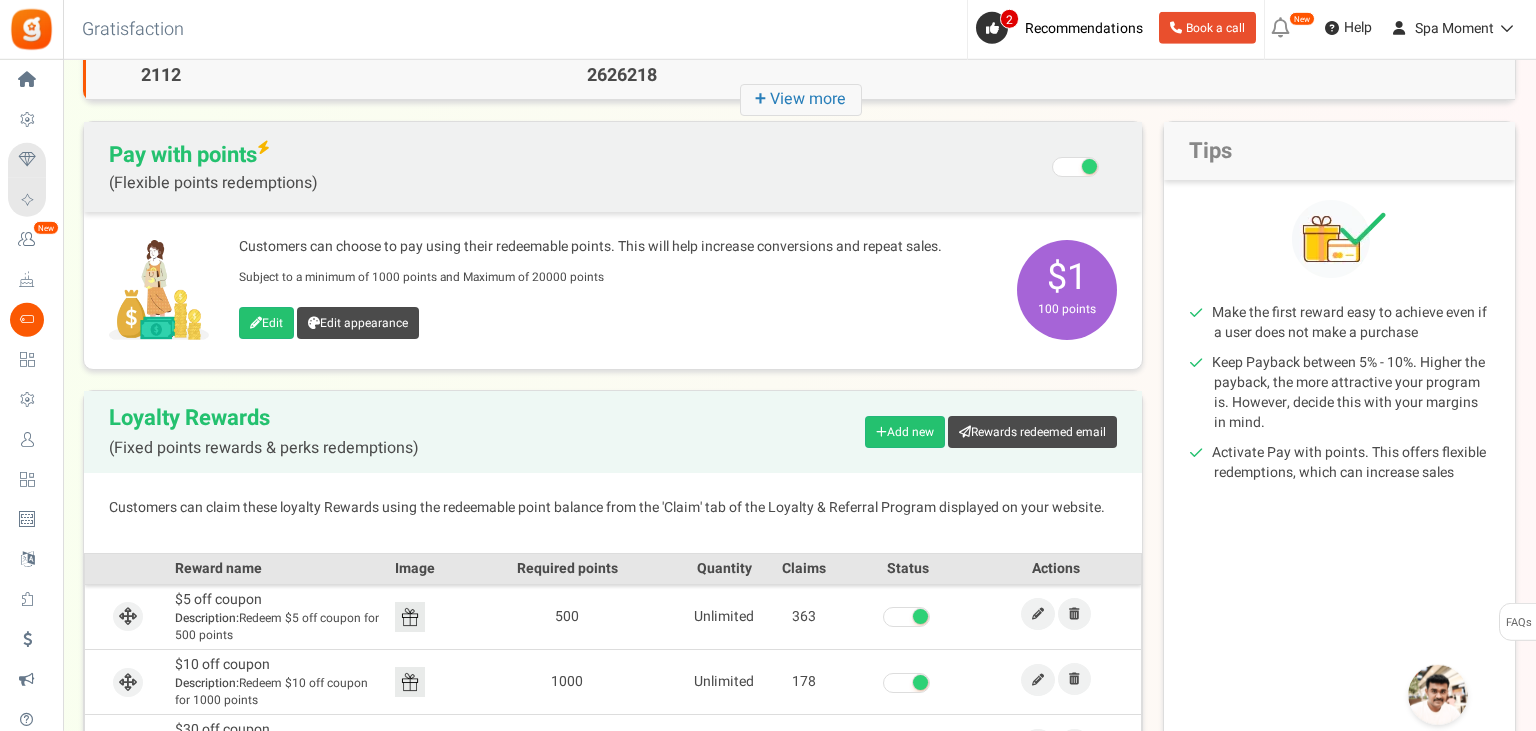 scroll, scrollTop: 422, scrollLeft: 0, axis: vertical 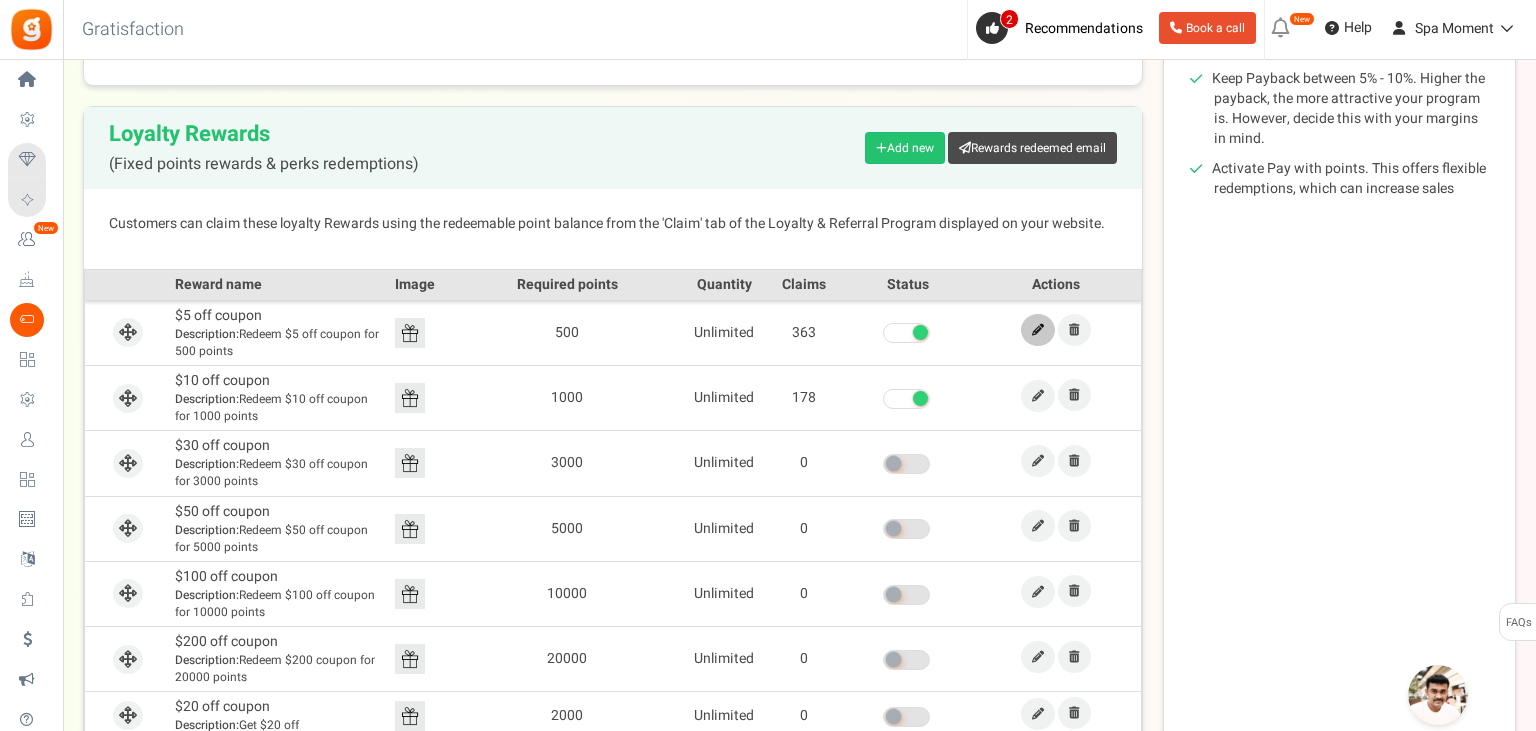 click at bounding box center (1038, 330) 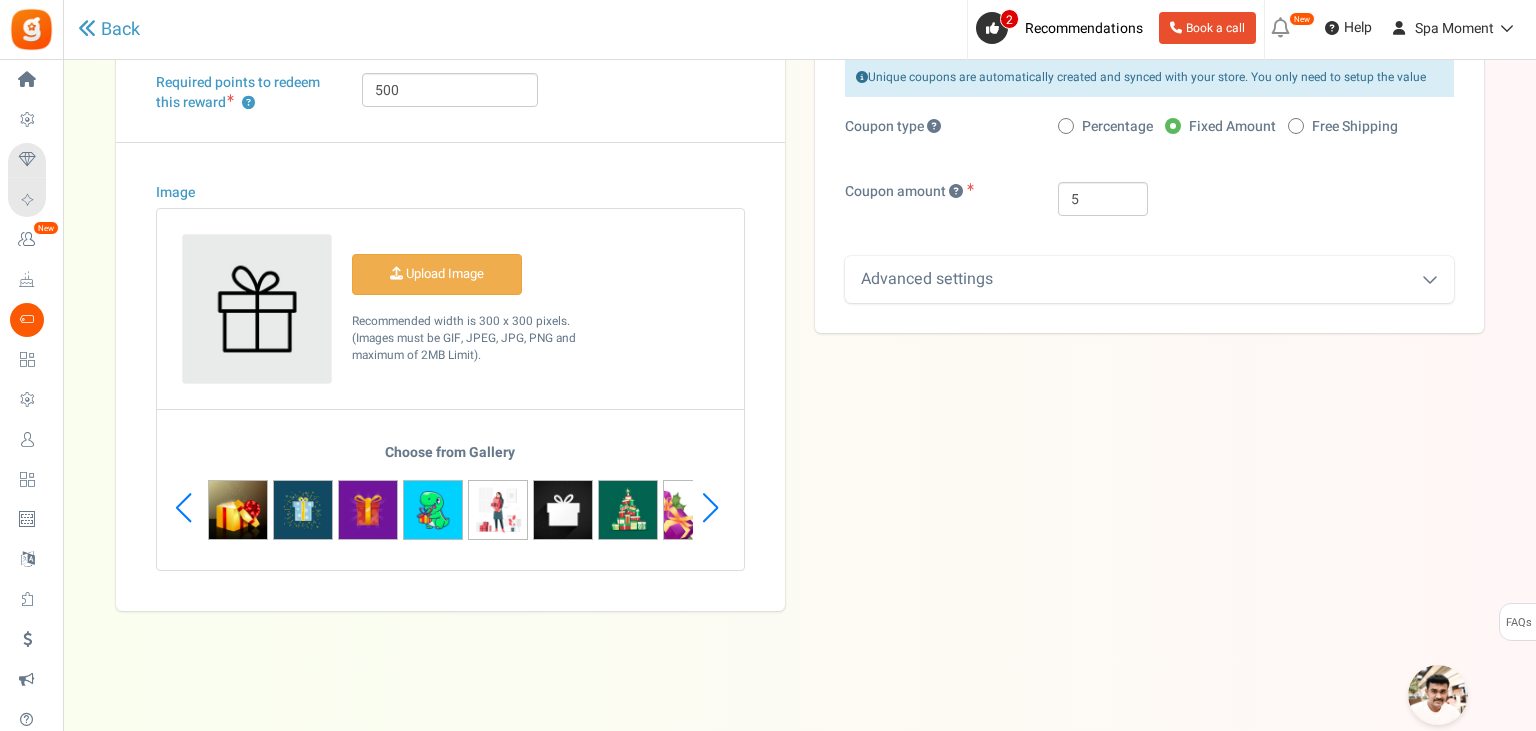scroll, scrollTop: 0, scrollLeft: 0, axis: both 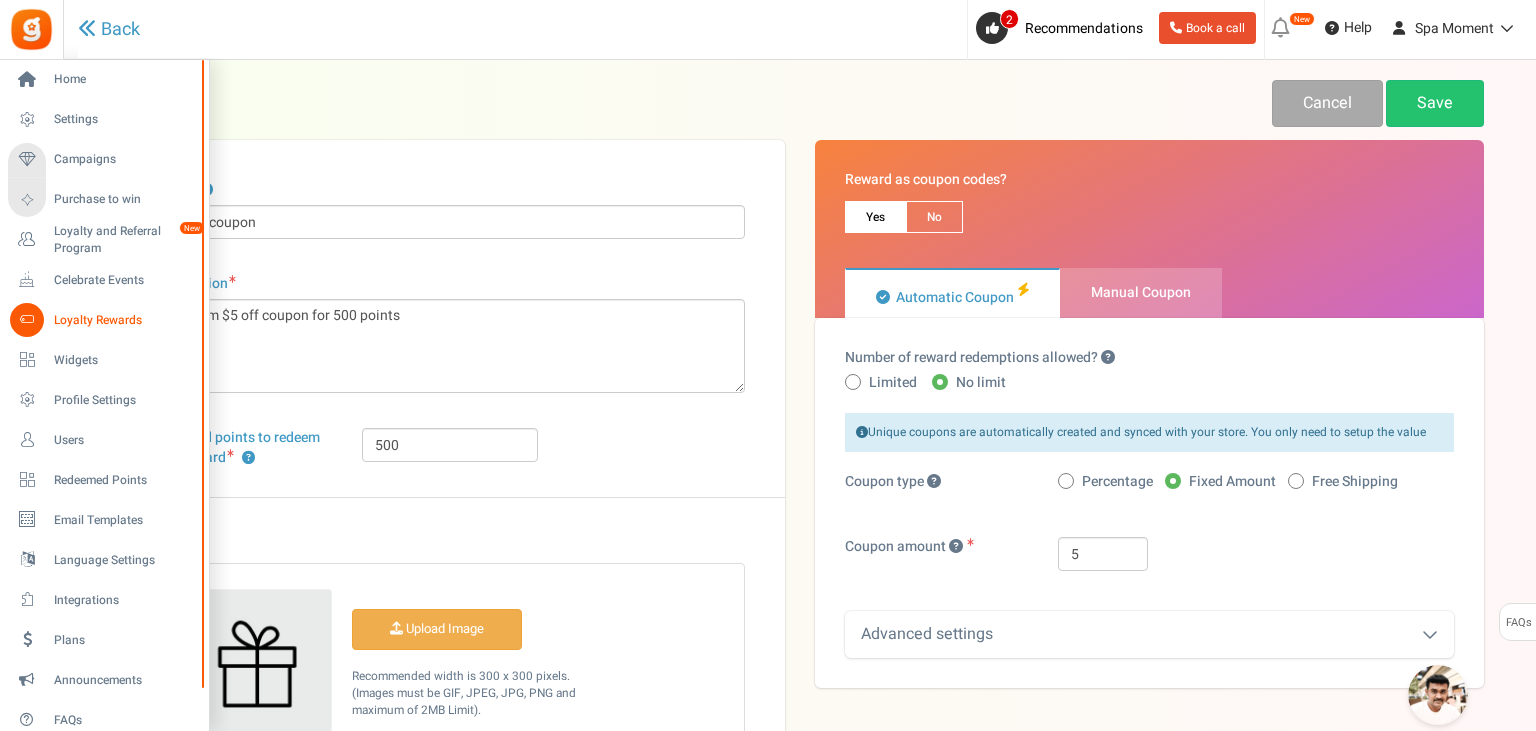 click on "Loyalty Rewards" at bounding box center (124, 320) 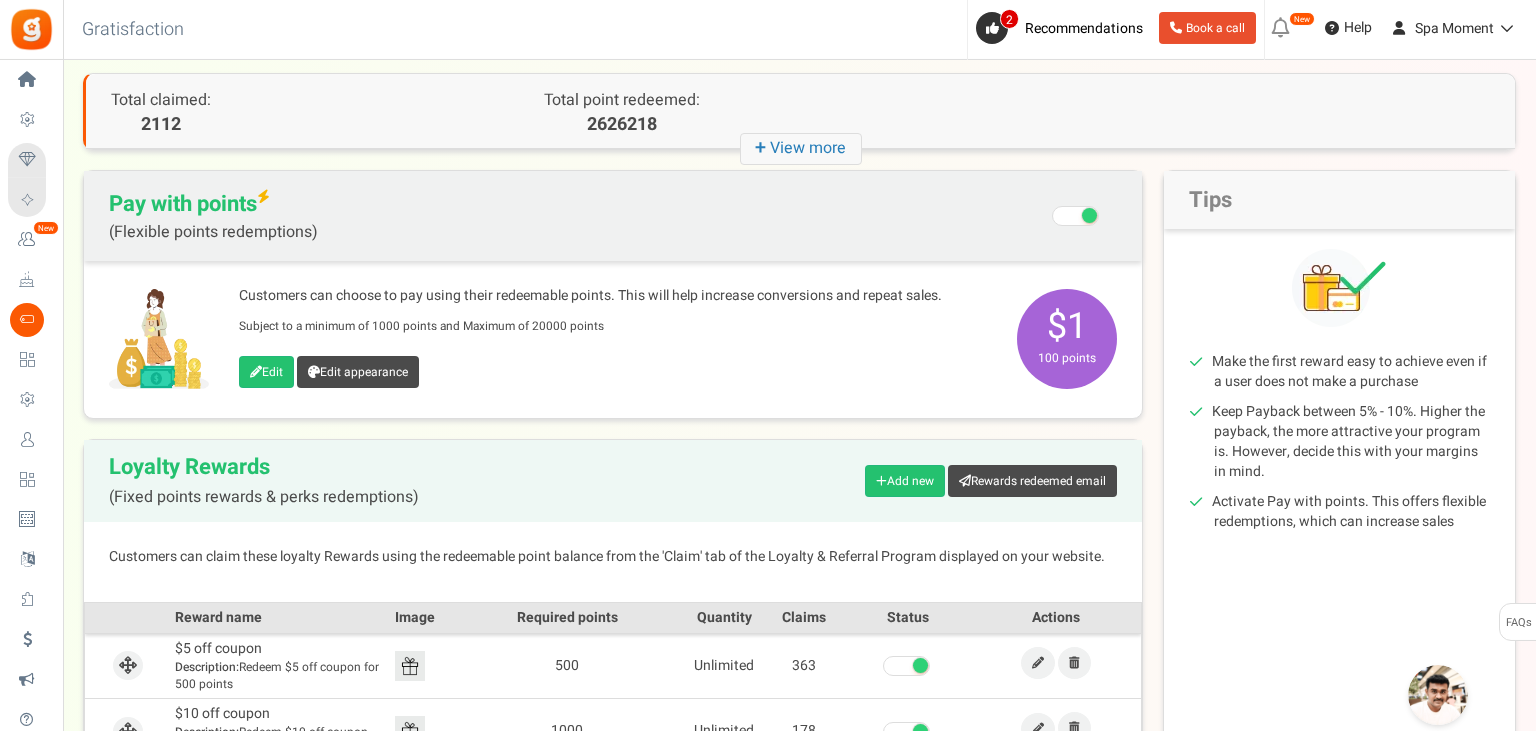 scroll, scrollTop: 0, scrollLeft: 0, axis: both 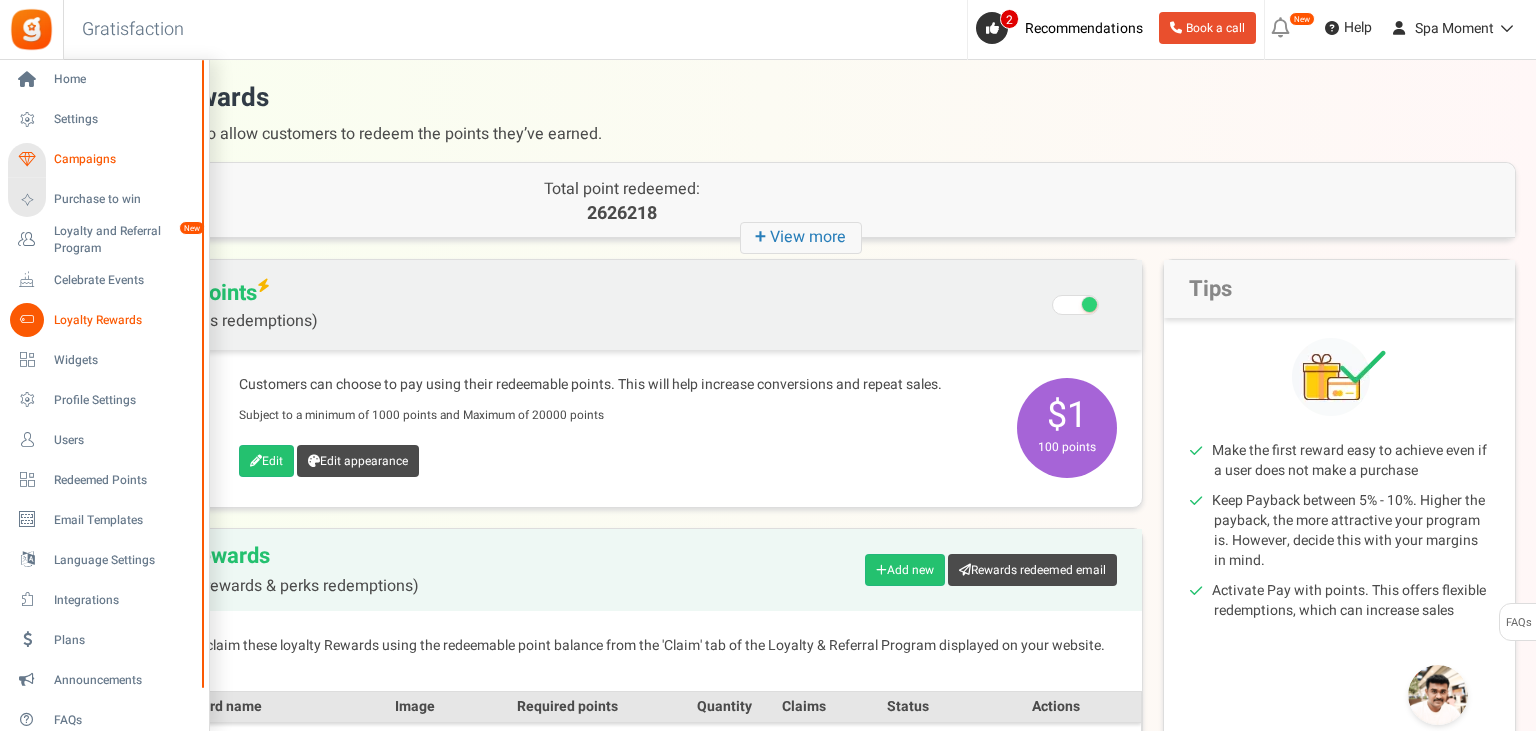 click on "Campaigns" at bounding box center (104, 160) 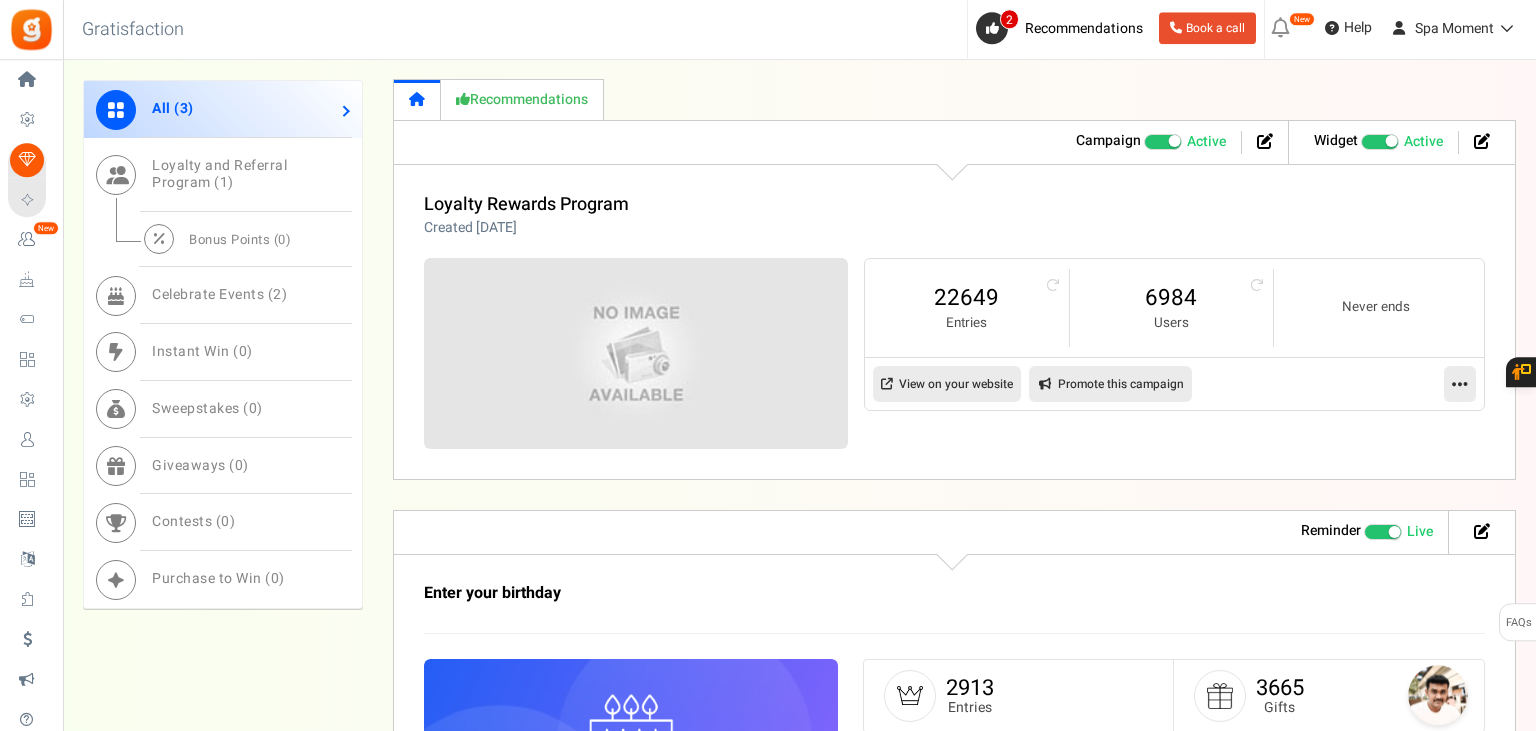 scroll, scrollTop: 844, scrollLeft: 0, axis: vertical 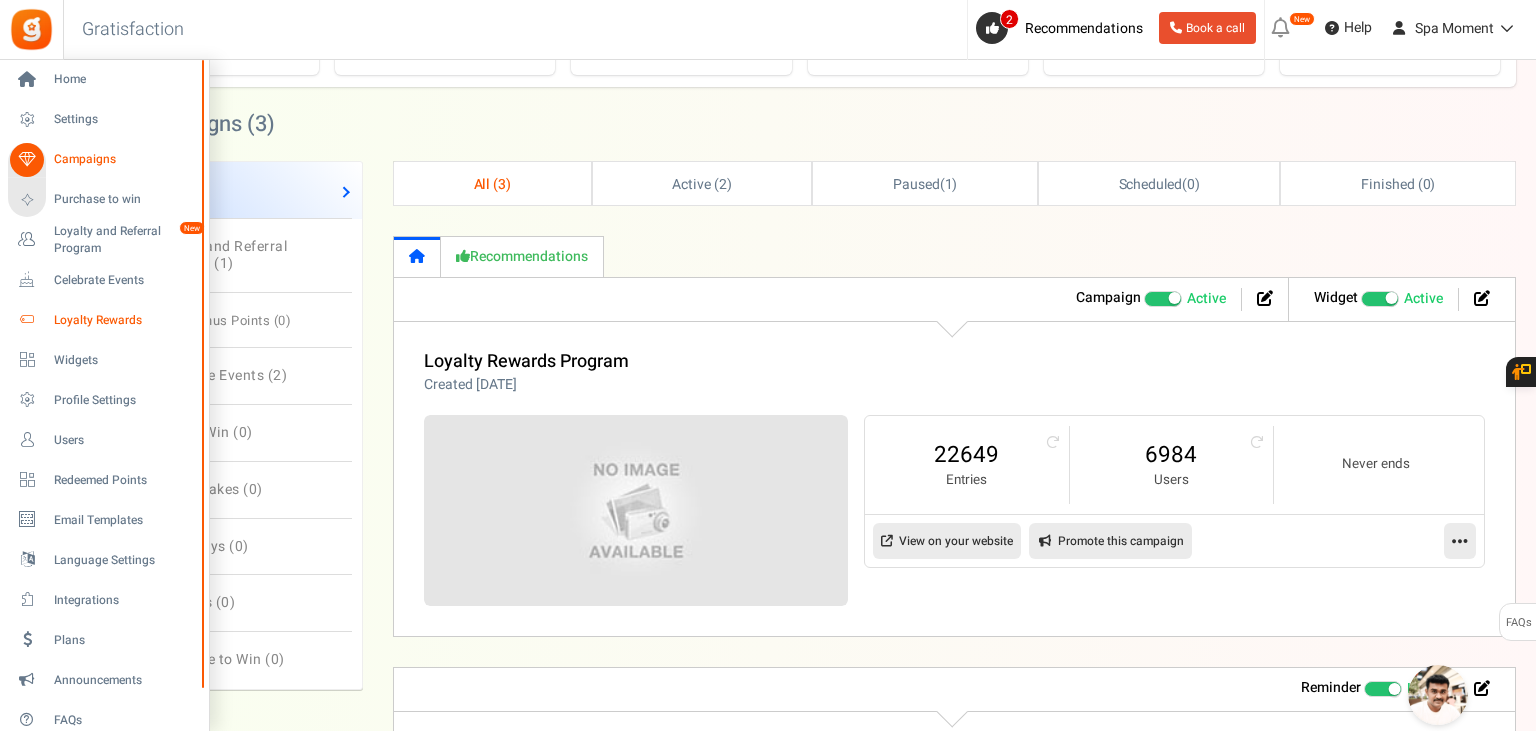 click on "Loyalty Rewards" at bounding box center [124, 320] 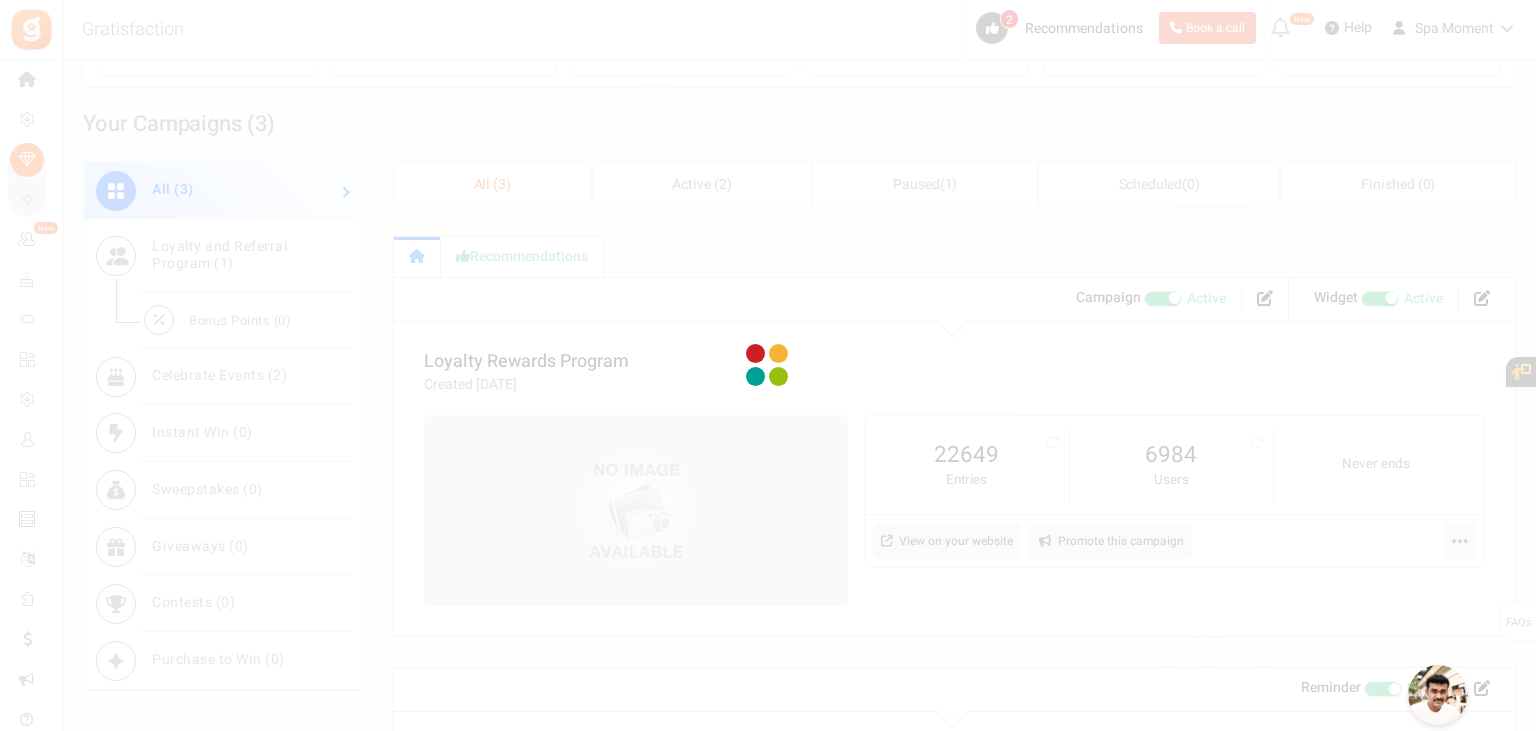 scroll, scrollTop: 0, scrollLeft: 0, axis: both 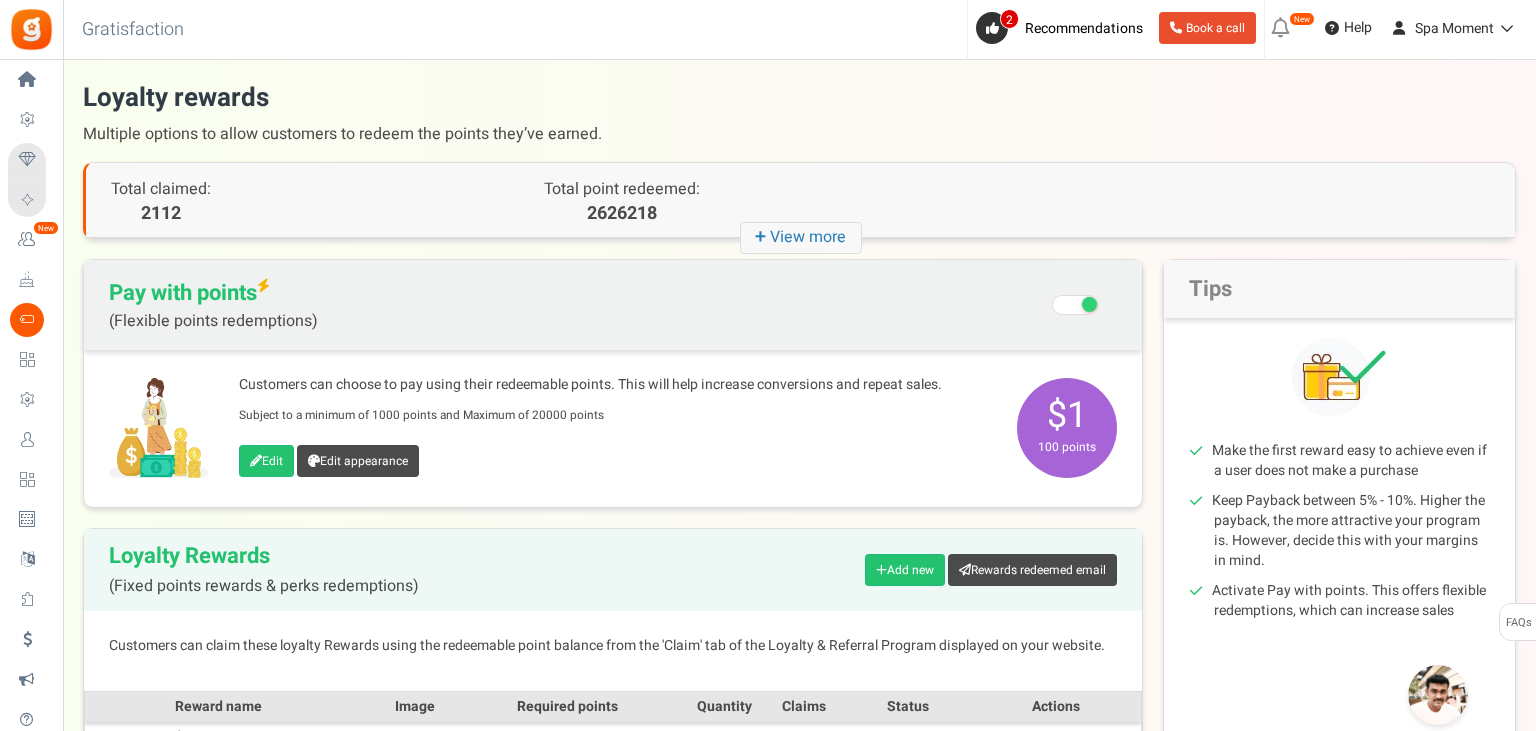 click on "Customers can choose to pay using their redeemable points. This will help increase conversions and repeat sales." at bounding box center (618, 385) 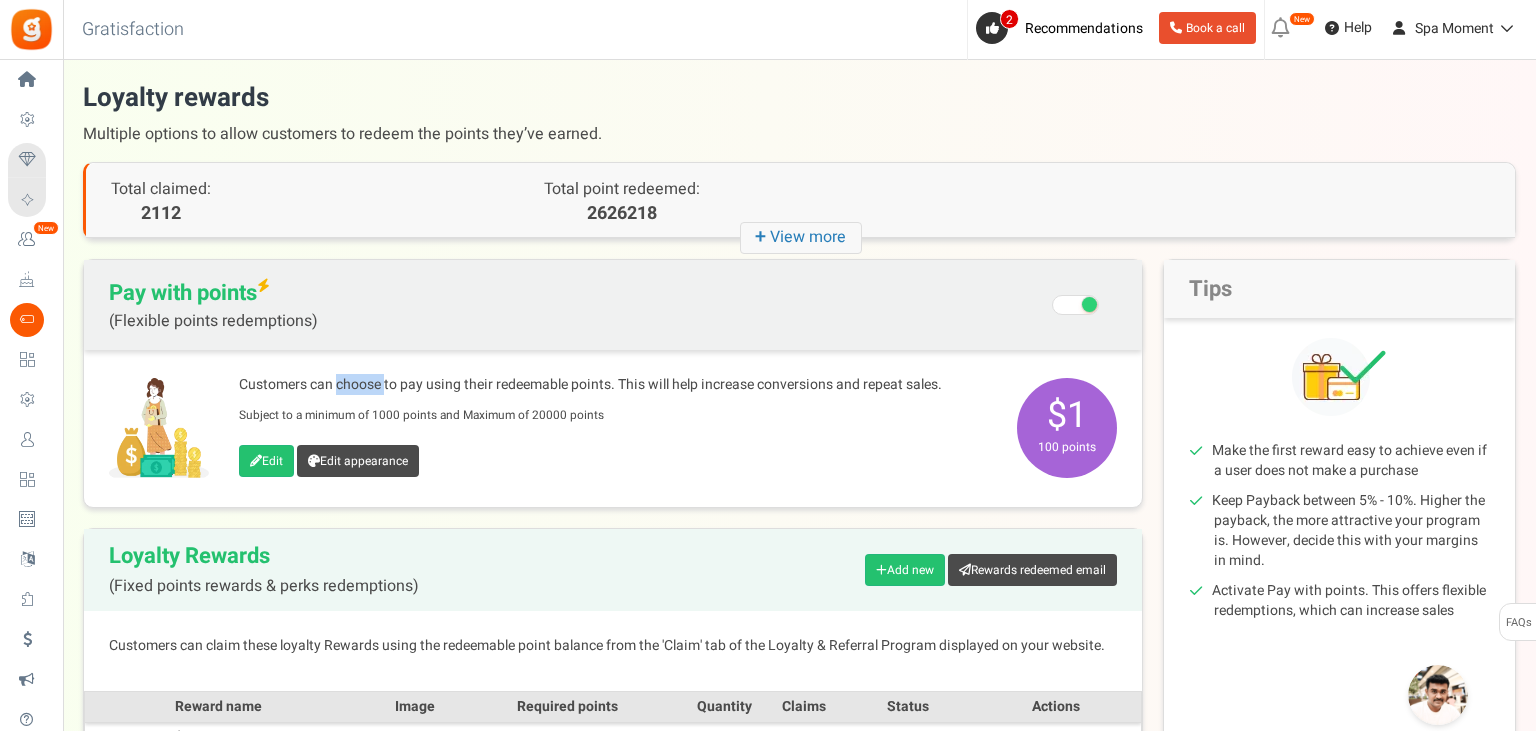 click on "Customers can choose to pay using their redeemable points. This will help increase conversions and repeat sales." at bounding box center [618, 385] 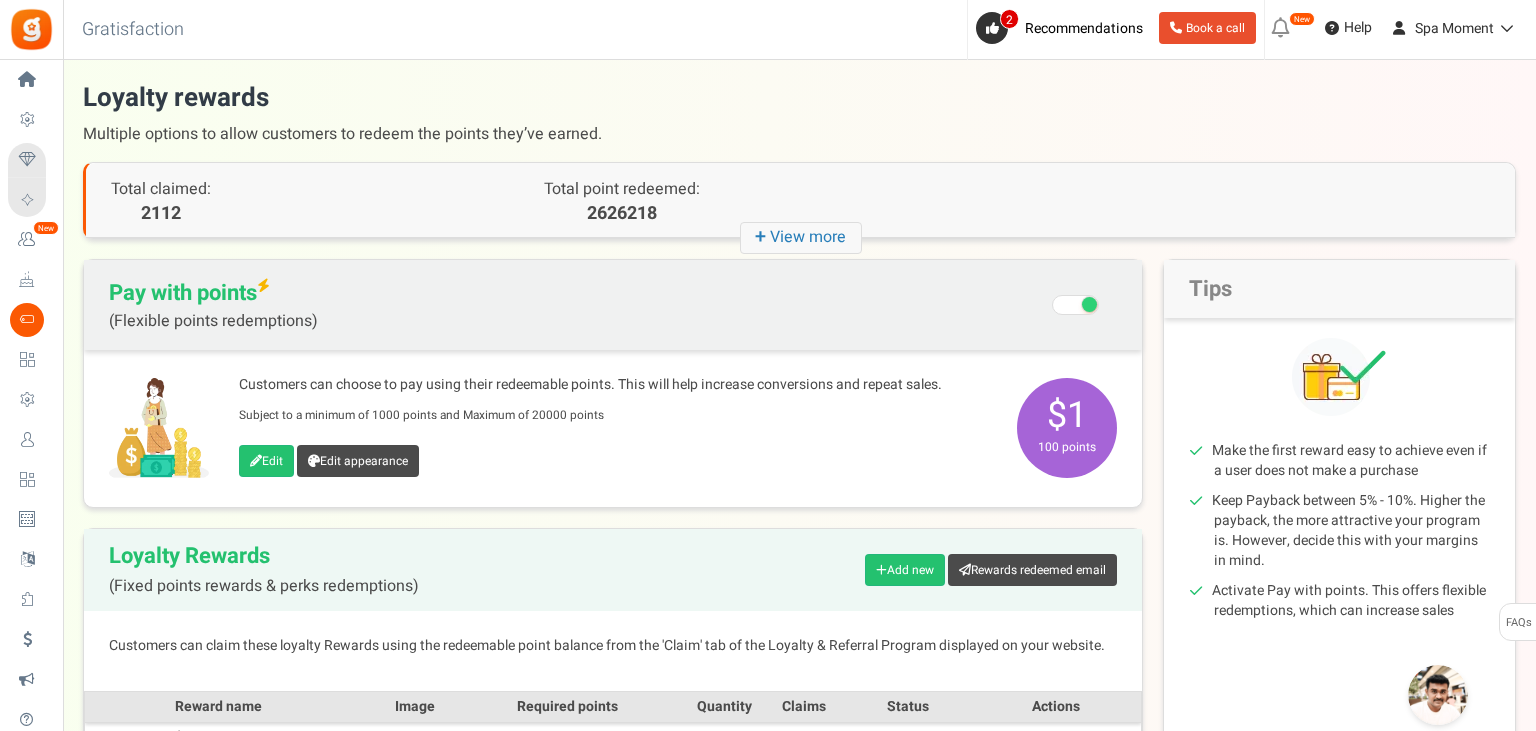 click on "Customers can choose to pay using their redeemable points. This will help increase conversions and repeat sales." at bounding box center [618, 385] 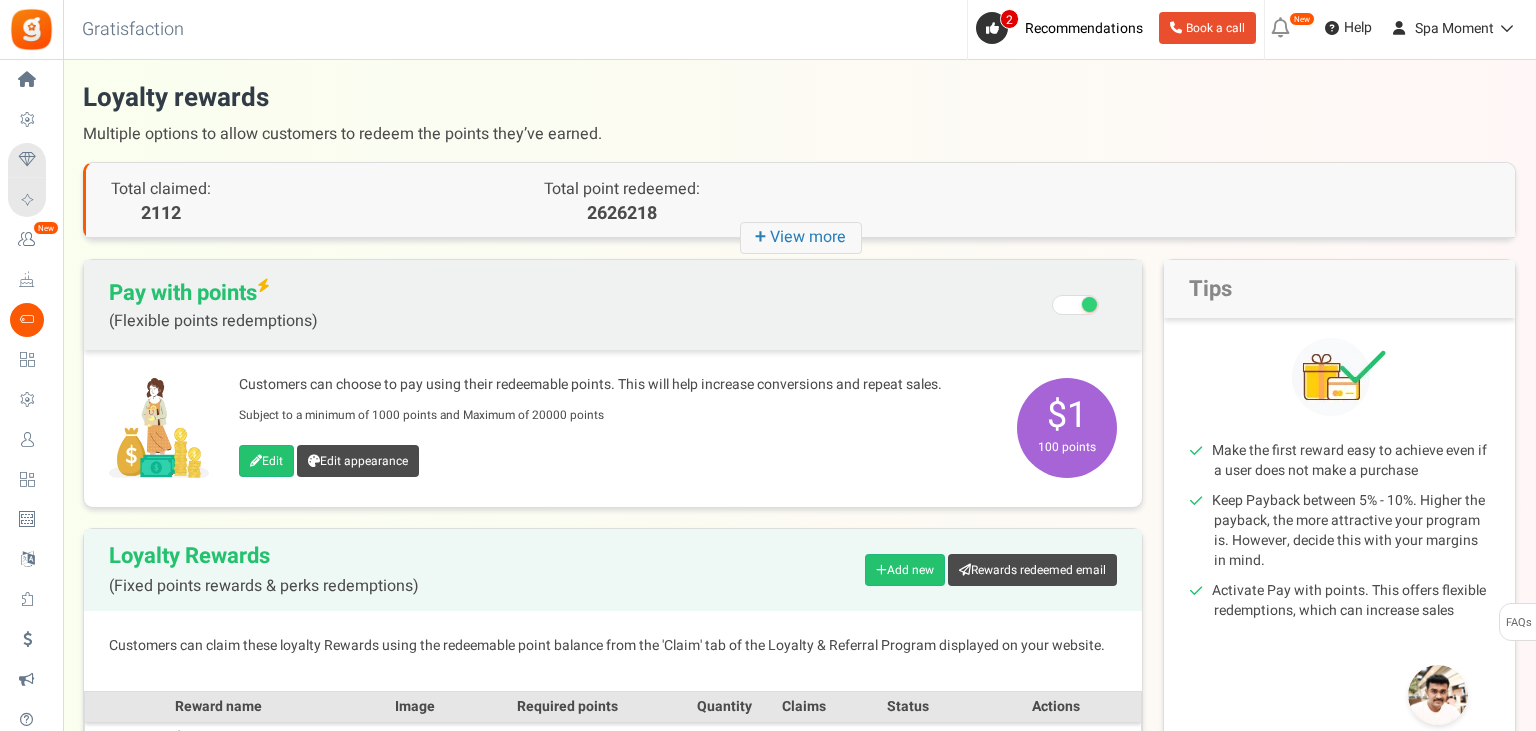 click on "Customers can choose to pay using their redeemable points. This will help increase conversions and repeat sales." at bounding box center (618, 385) 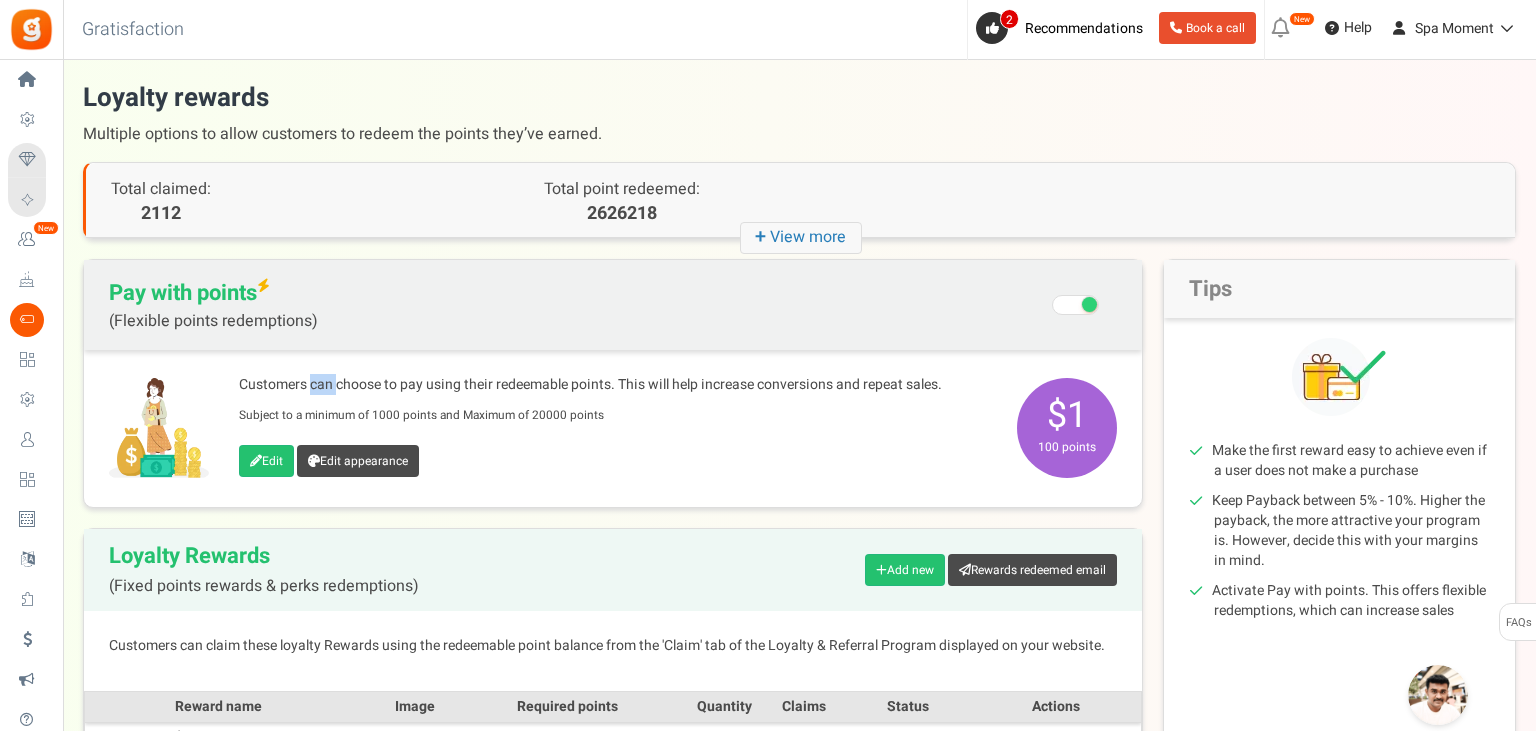 click on "Customers can choose to pay using their redeemable points. This will help increase conversions and repeat sales." at bounding box center [618, 385] 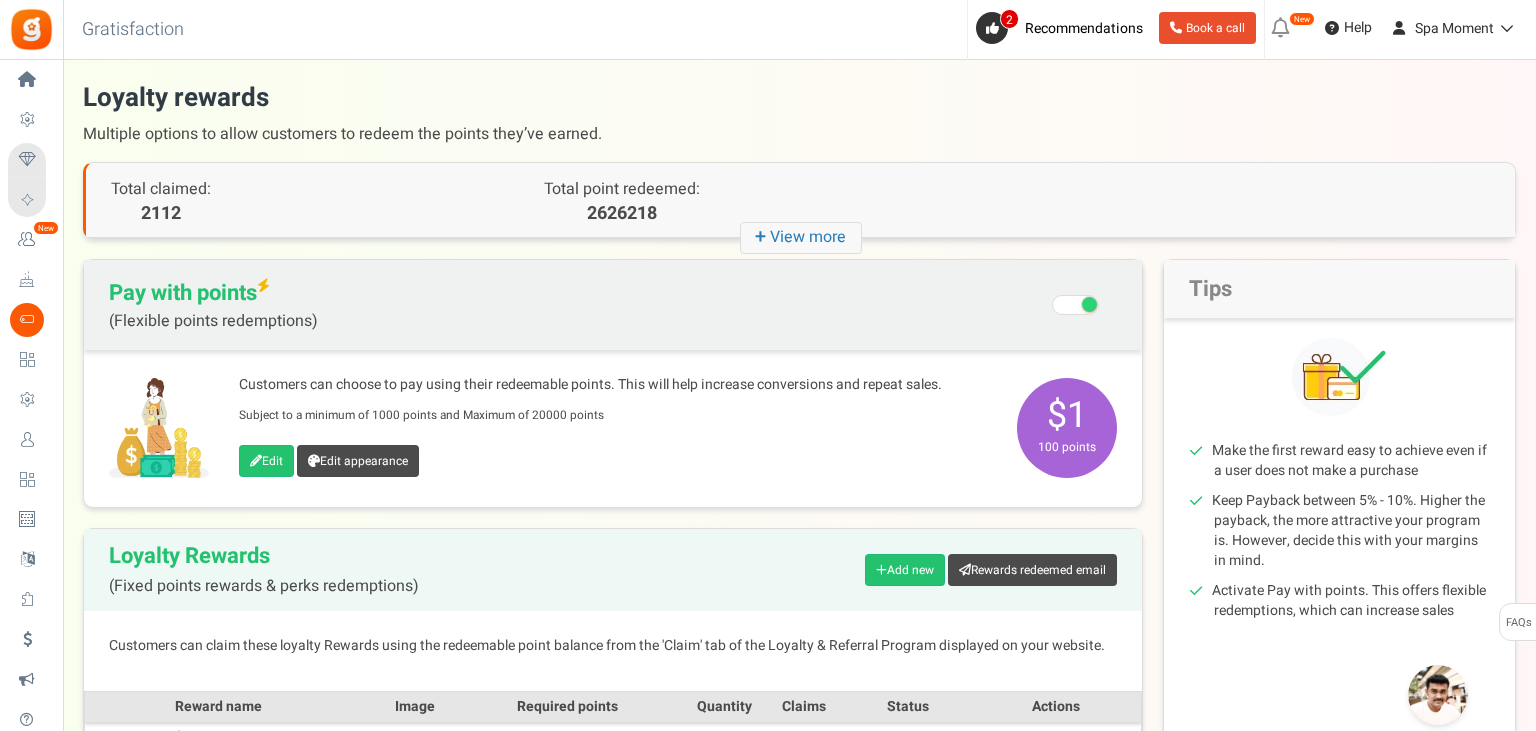 click on "Customers can choose to pay using their redeemable points. This will help increase conversions and repeat sales." at bounding box center [618, 385] 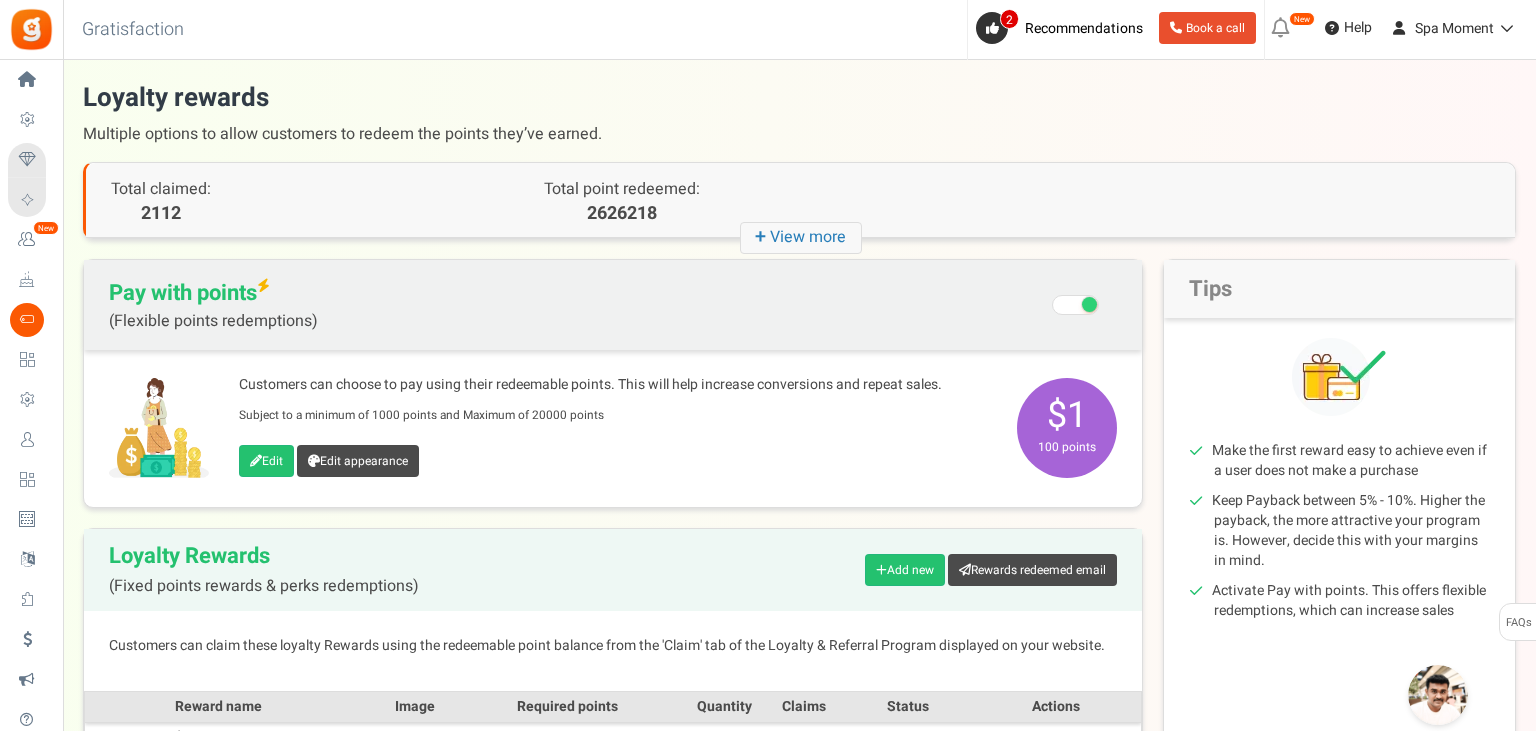 click on "Subject to a minimum of 1000 points and Maximum of 20000 points" at bounding box center (421, 415) 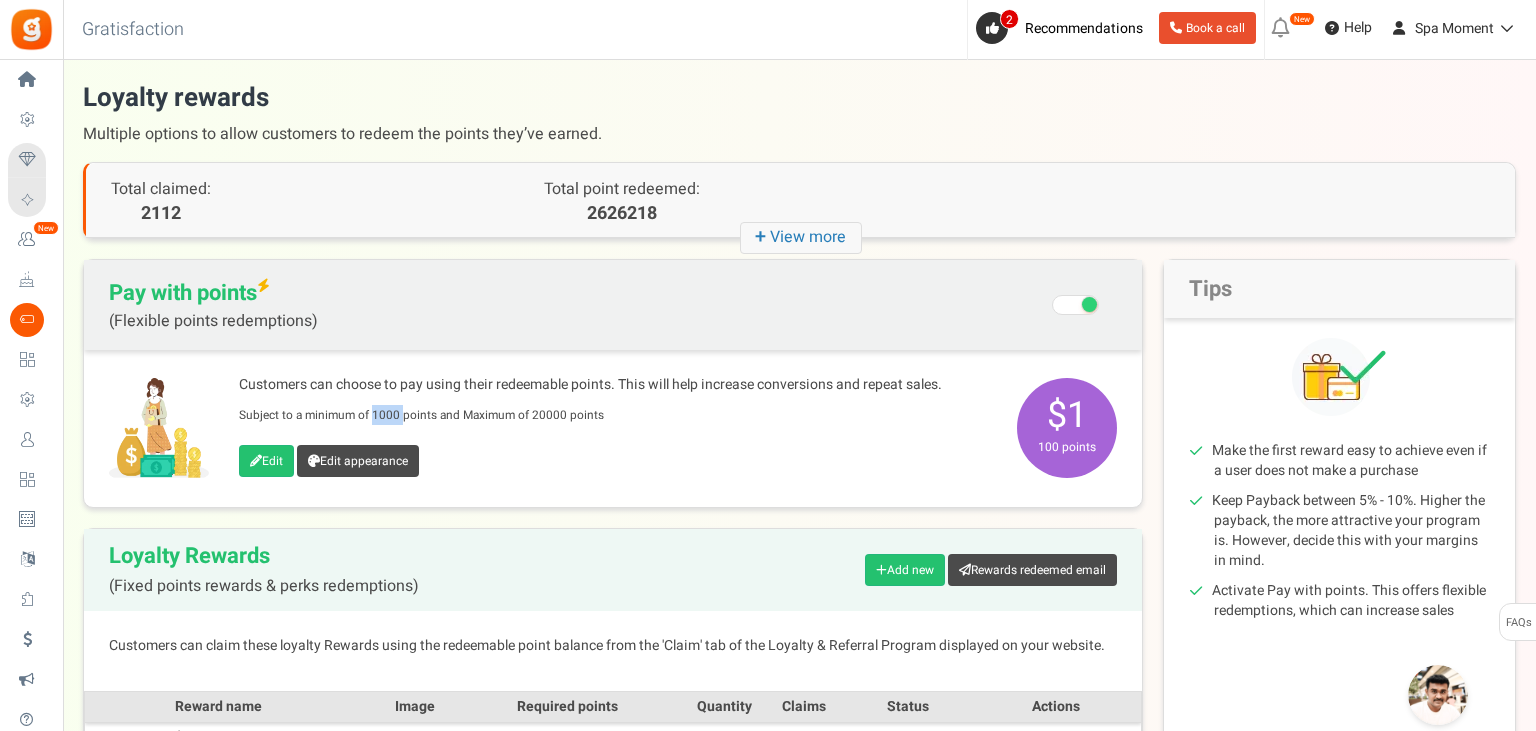 click on "Subject to a minimum of 1000 points and Maximum of 20000 points" at bounding box center [421, 415] 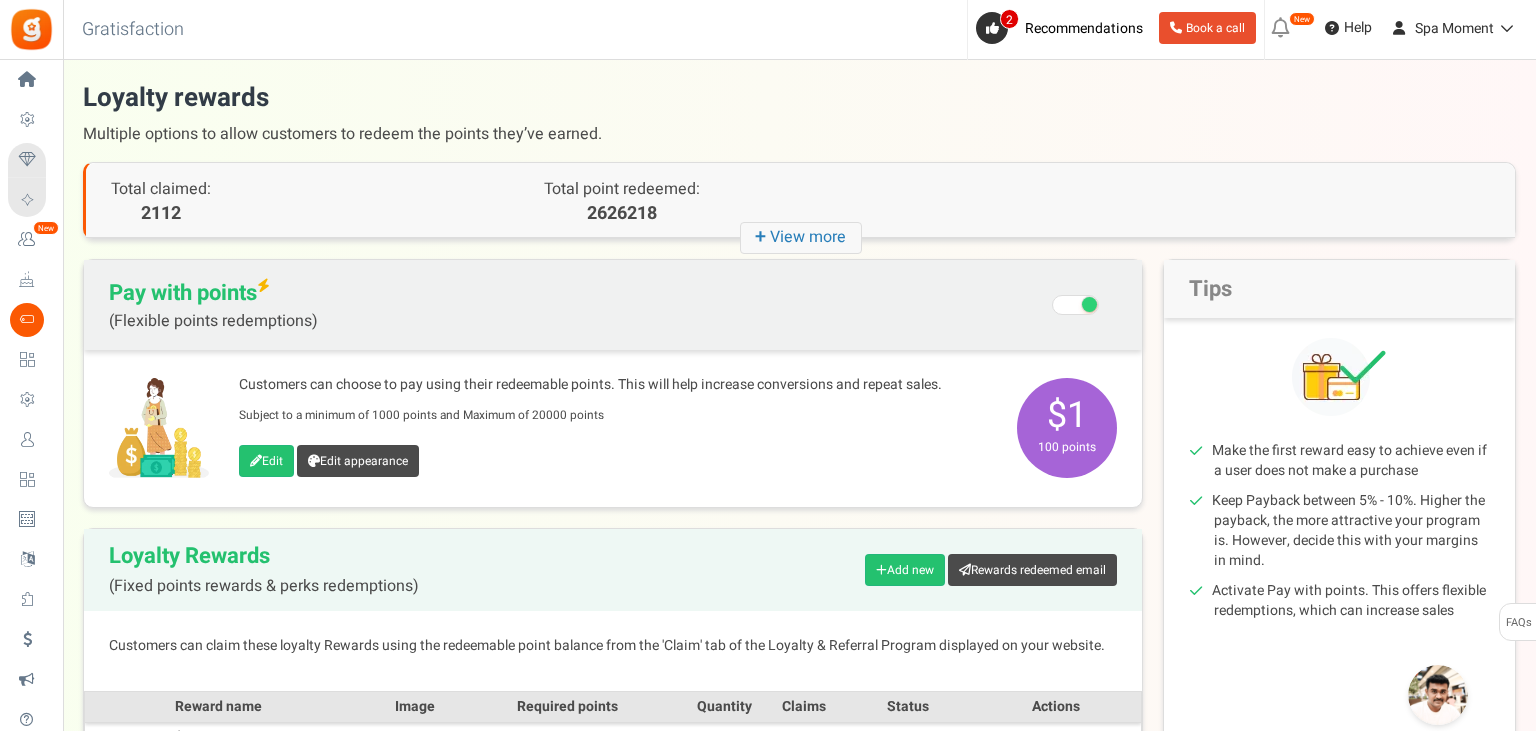 click on "Subject to a minimum of 1000 points and Maximum of 20000 points" at bounding box center (421, 415) 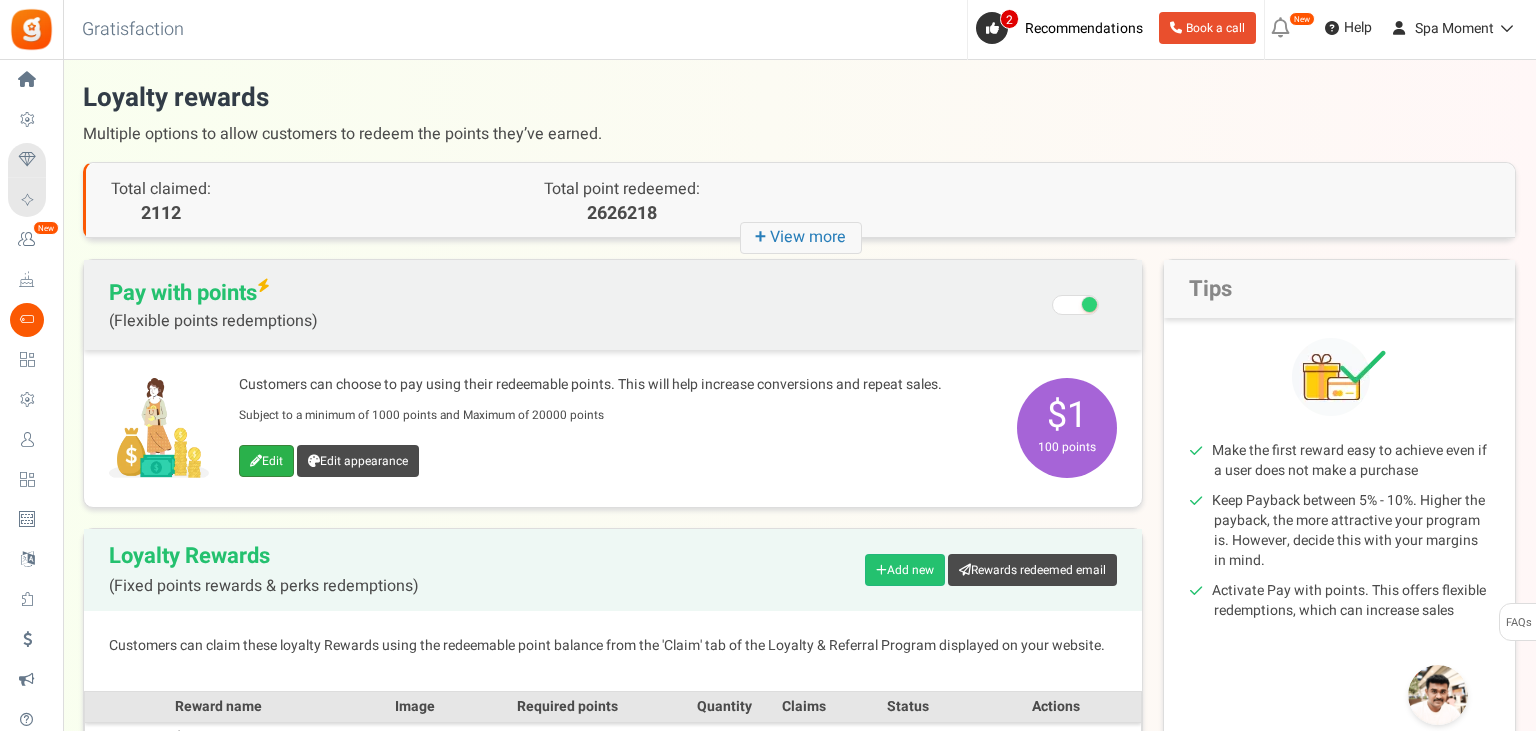 click on "Edit" at bounding box center (266, 461) 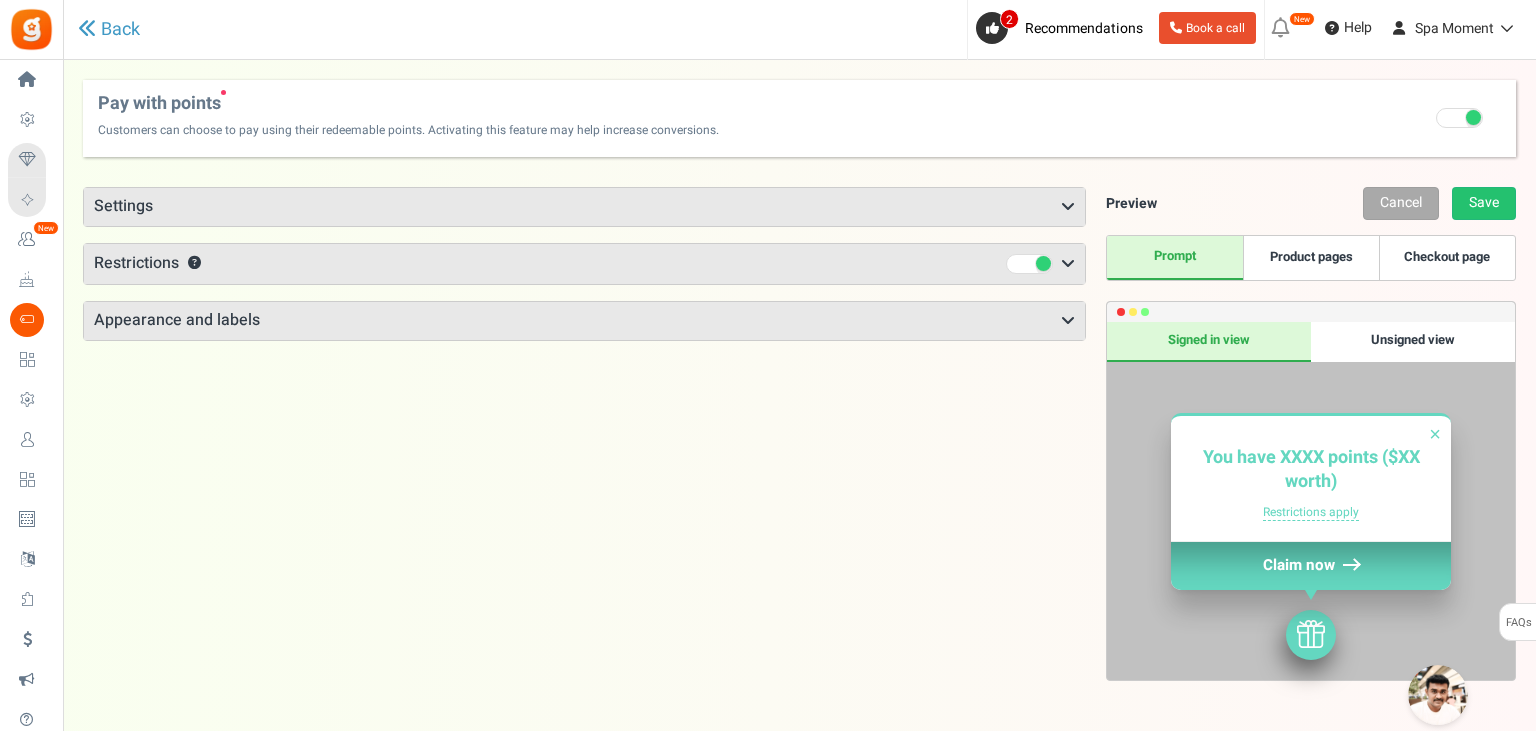 click on "Settings" at bounding box center (584, 207) 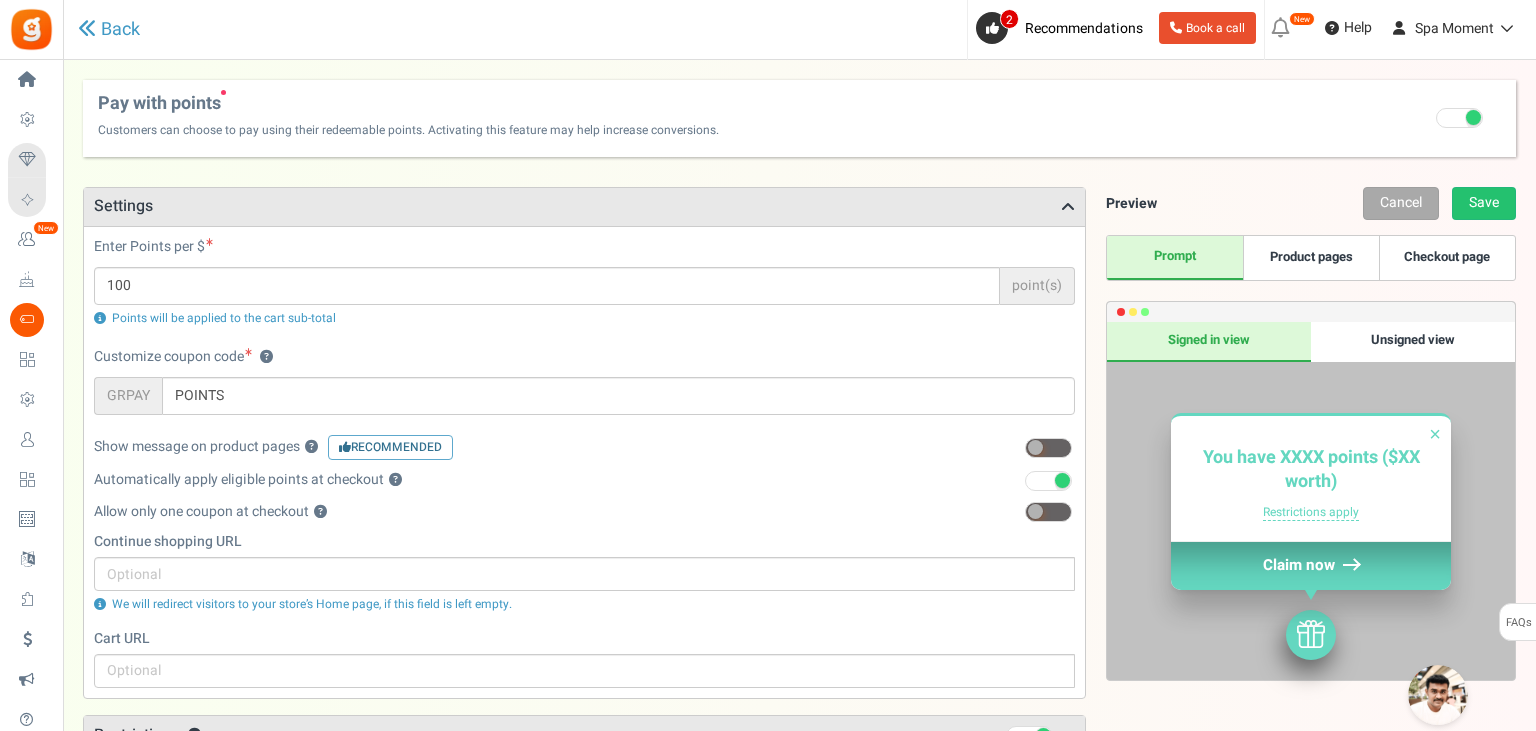 click on "Settings" at bounding box center [584, 207] 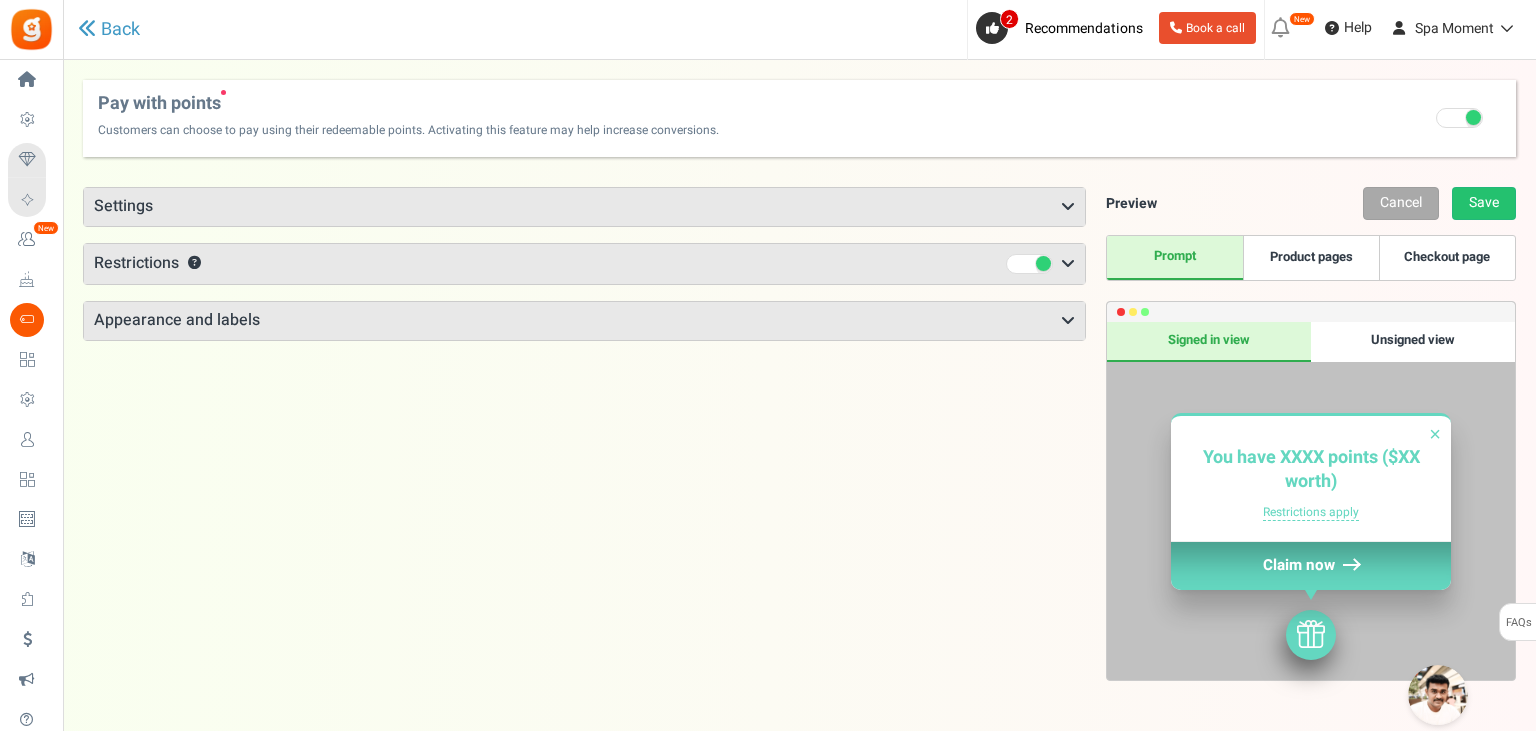 click on "Restrictions
?
Please update the plugin to use this feature. Once updated,
click here
Success! You can now use this feature.
? 1000" at bounding box center (584, 264) 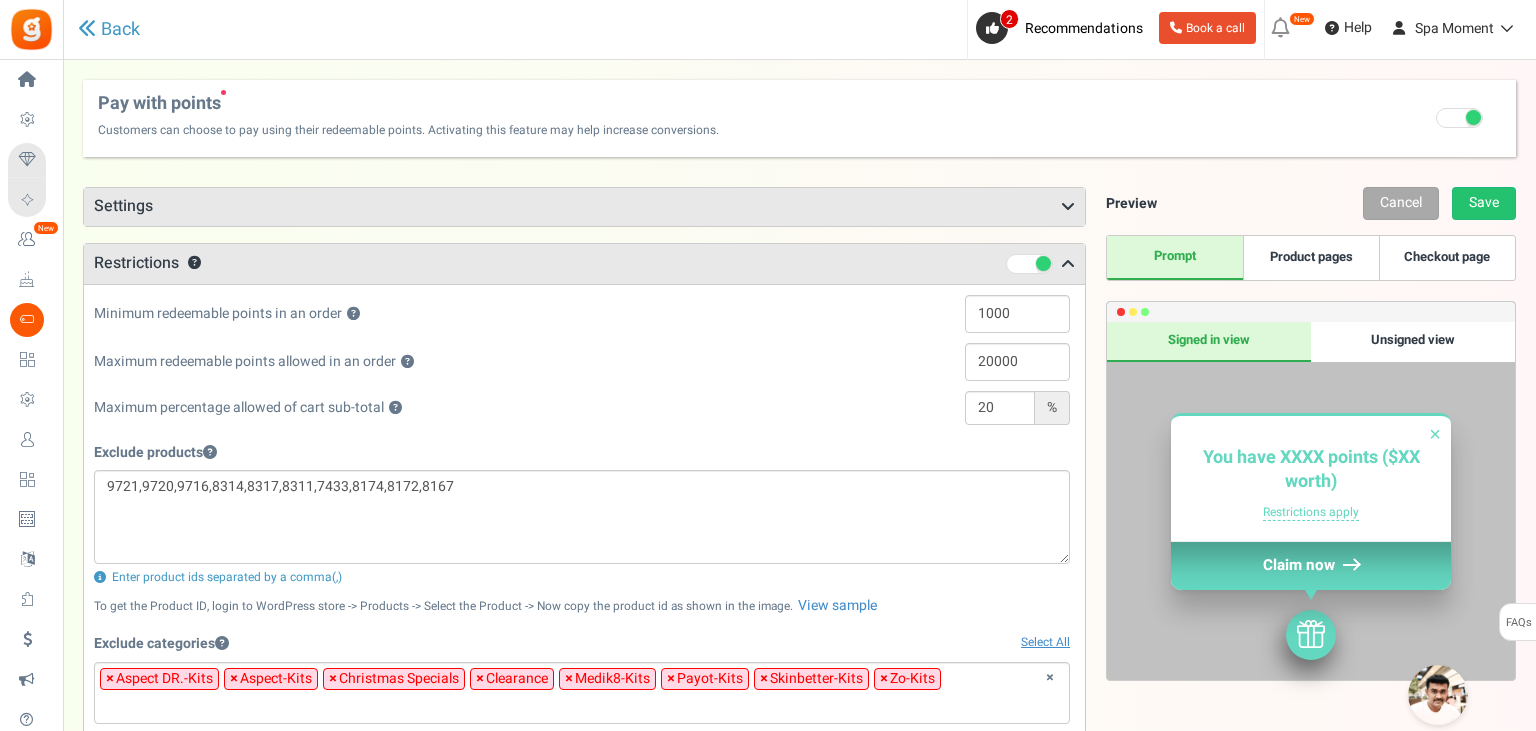 scroll, scrollTop: 408, scrollLeft: 0, axis: vertical 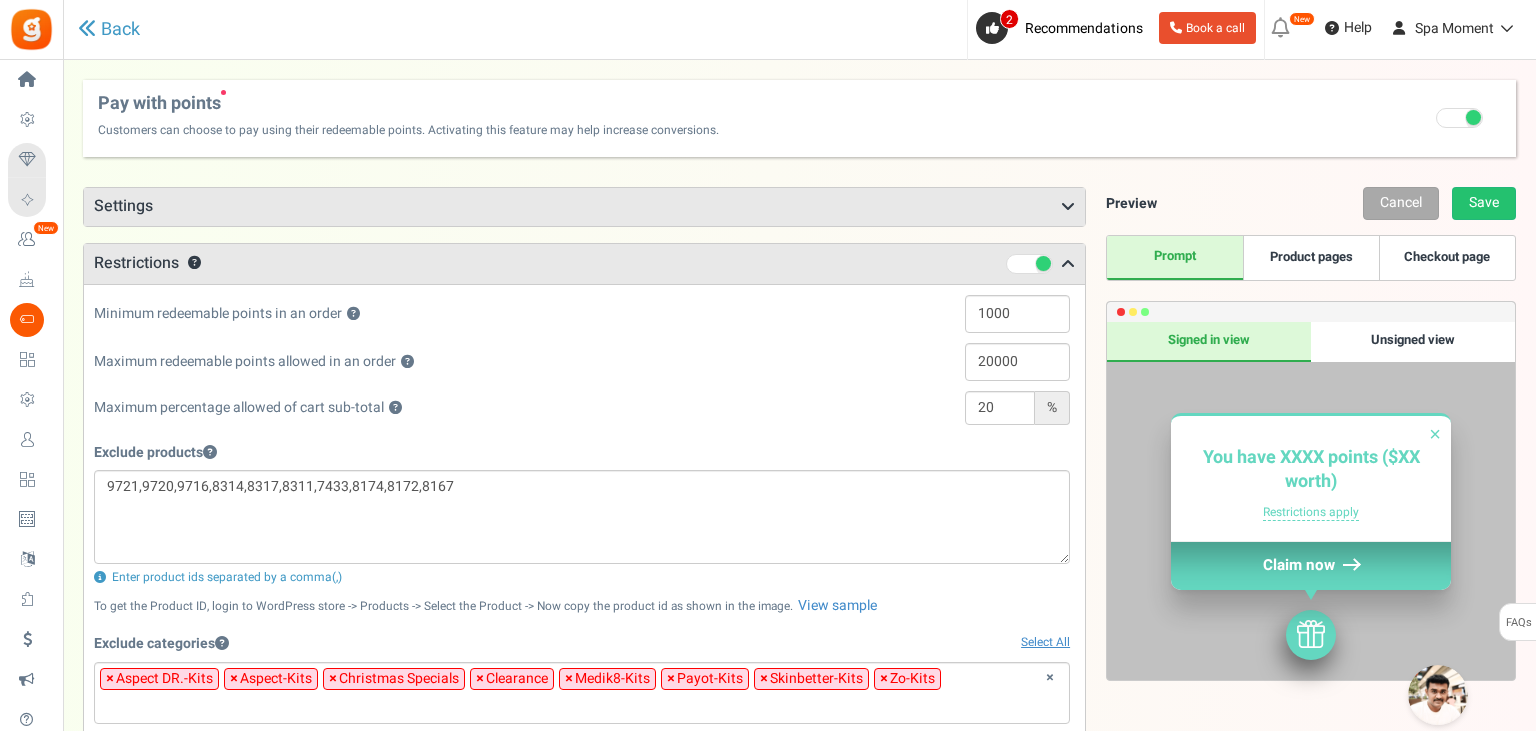 click on "Restrictions
?" at bounding box center (584, 264) 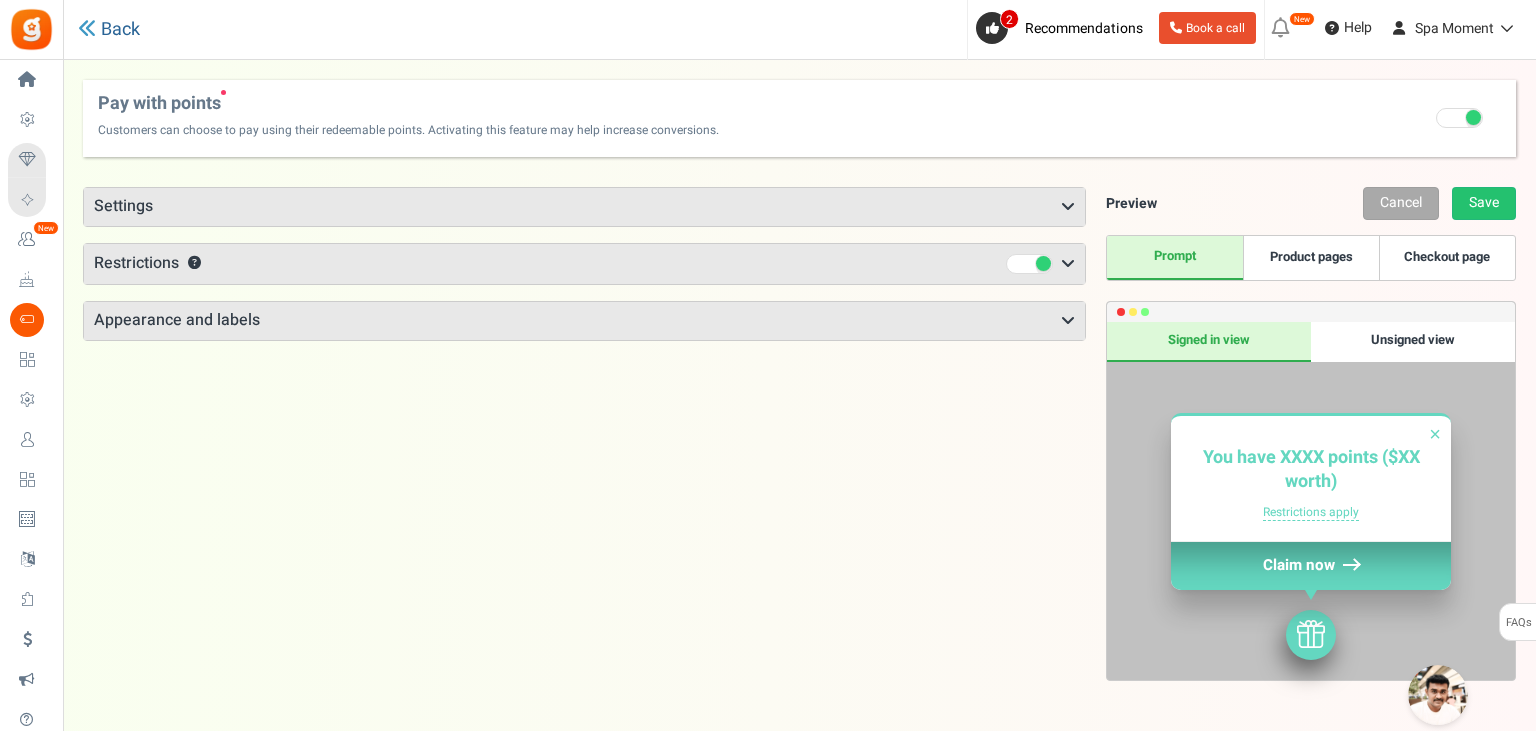 click at bounding box center [87, 28] 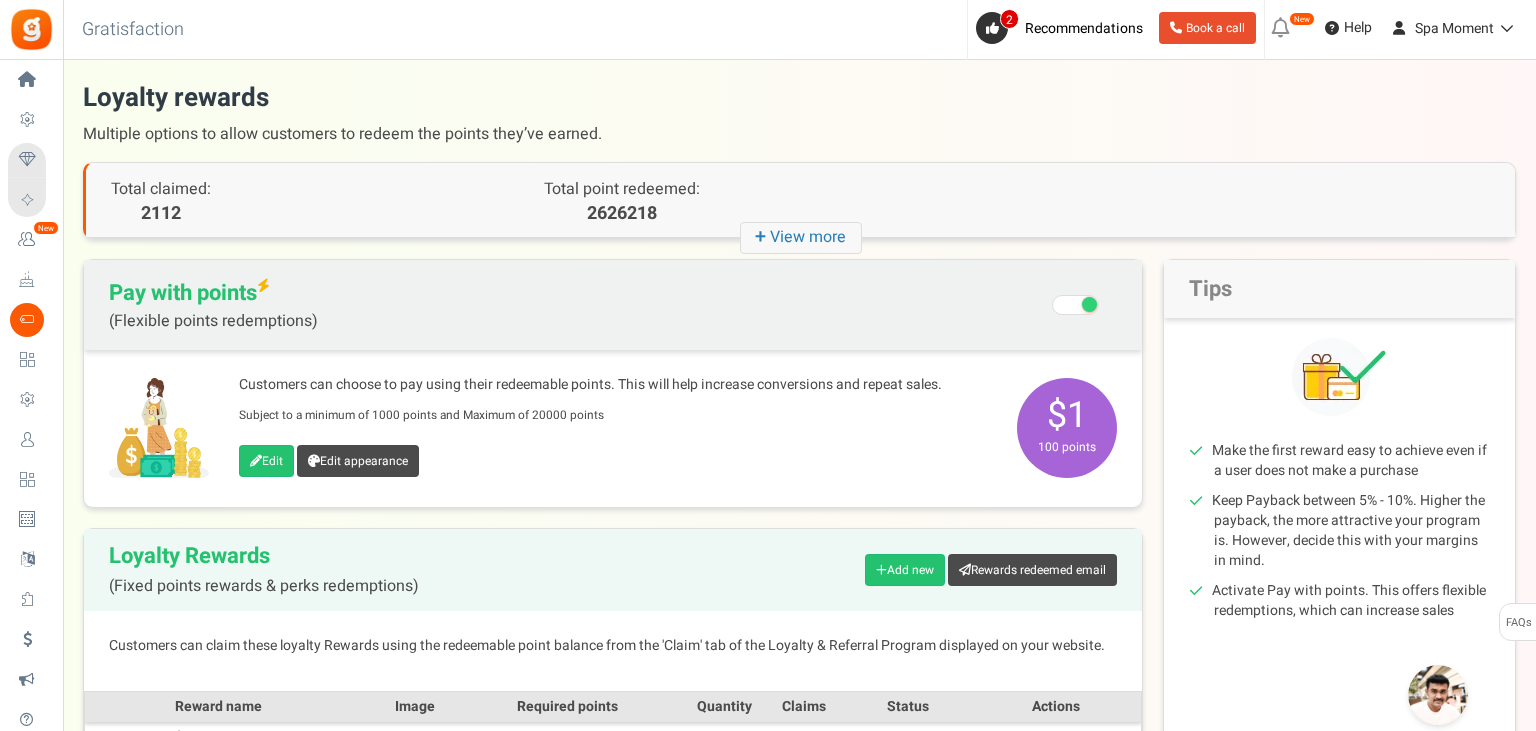click on "Subject to a minimum of 1000 points and Maximum of 20000 points" at bounding box center [421, 415] 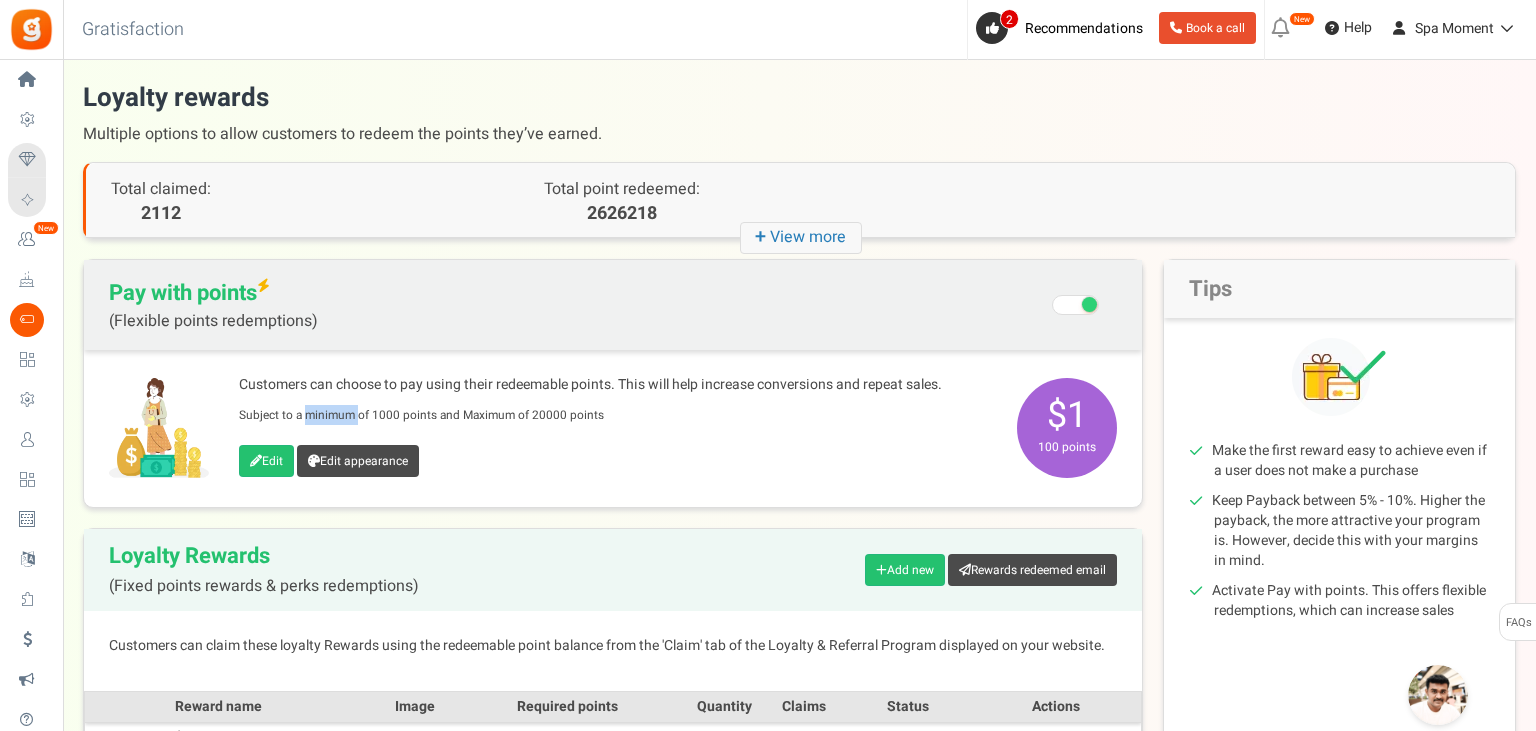 click on "Subject to a minimum of 1000 points and Maximum of 20000 points" at bounding box center (421, 415) 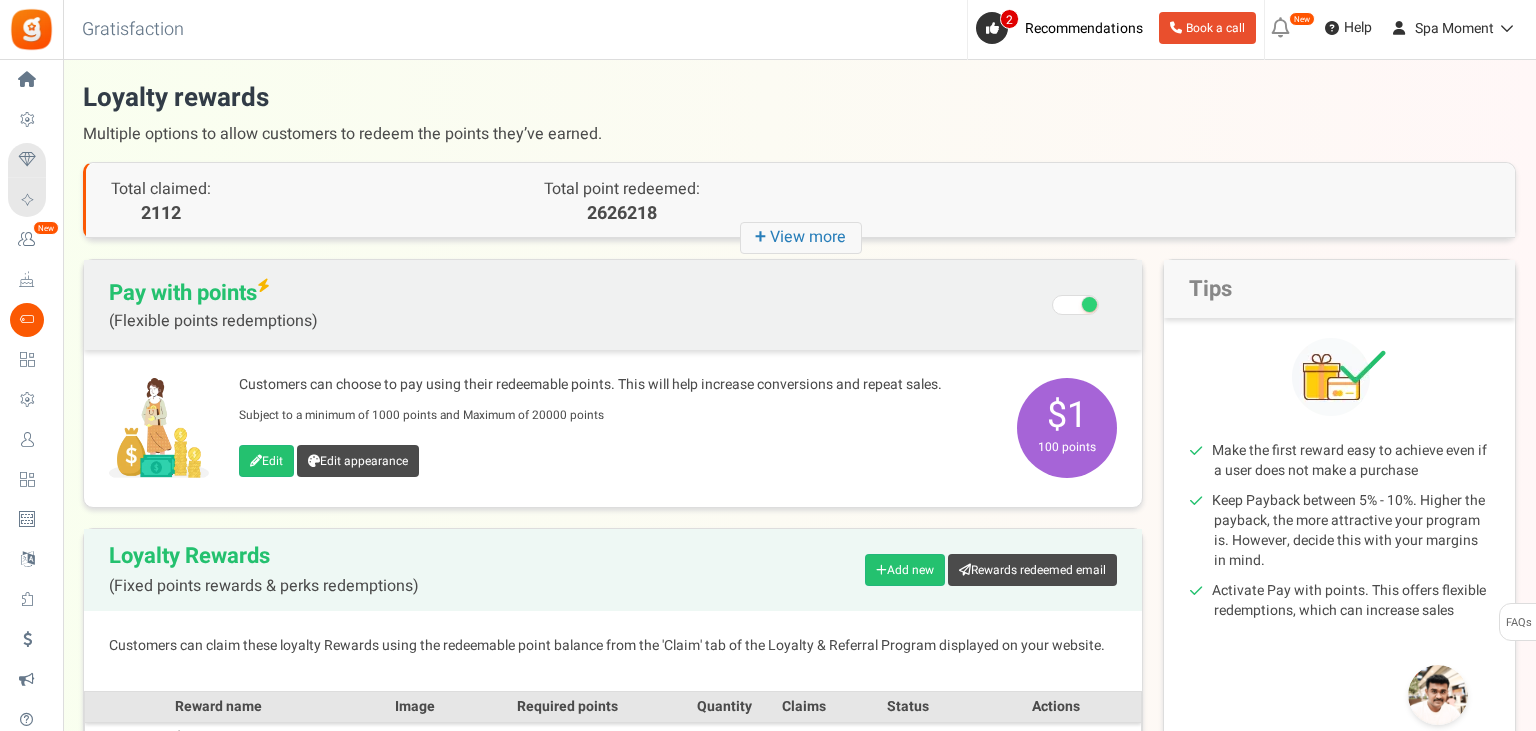 click on "Subject to a minimum of 1000 points and Maximum of 20000 points" at bounding box center (421, 415) 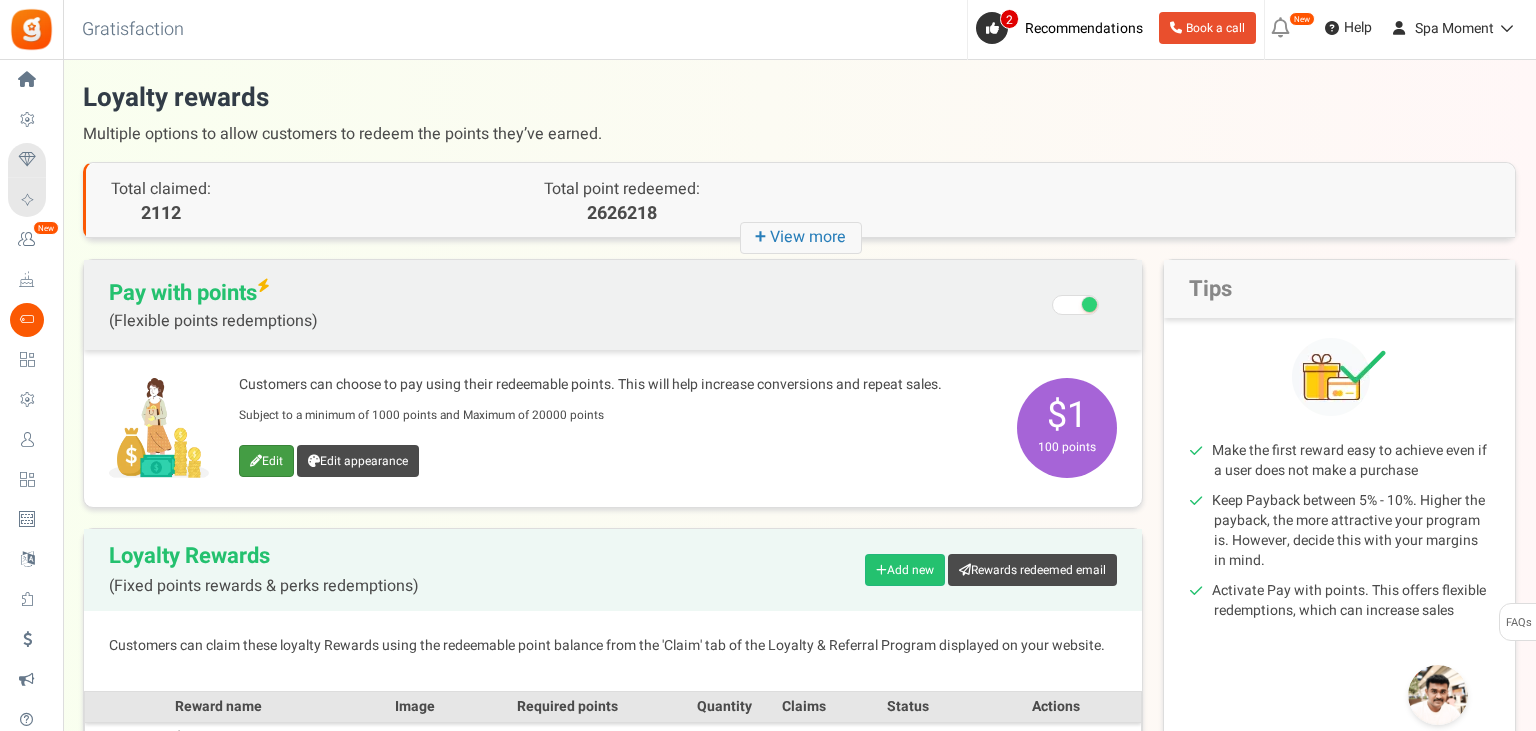 click on "Edit" at bounding box center (266, 461) 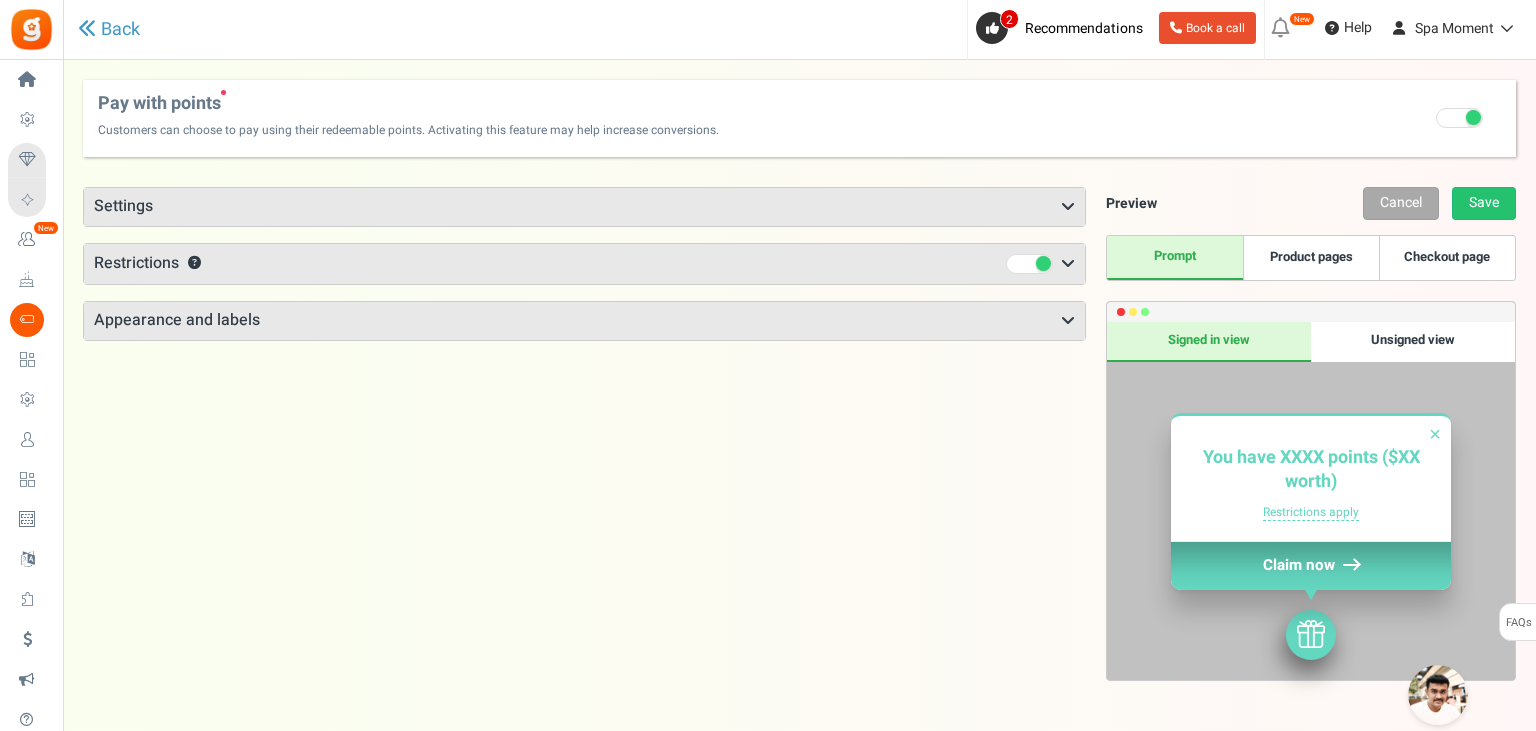 click on "Points mode
Recommended
Selecting this may reduce participation
Allow customers to use their points directly at checkout. Ideally use this option for faster redemptions and conversions.
Coupon mode
Customers can use their points by first claiming a coupon." at bounding box center (584, 264) 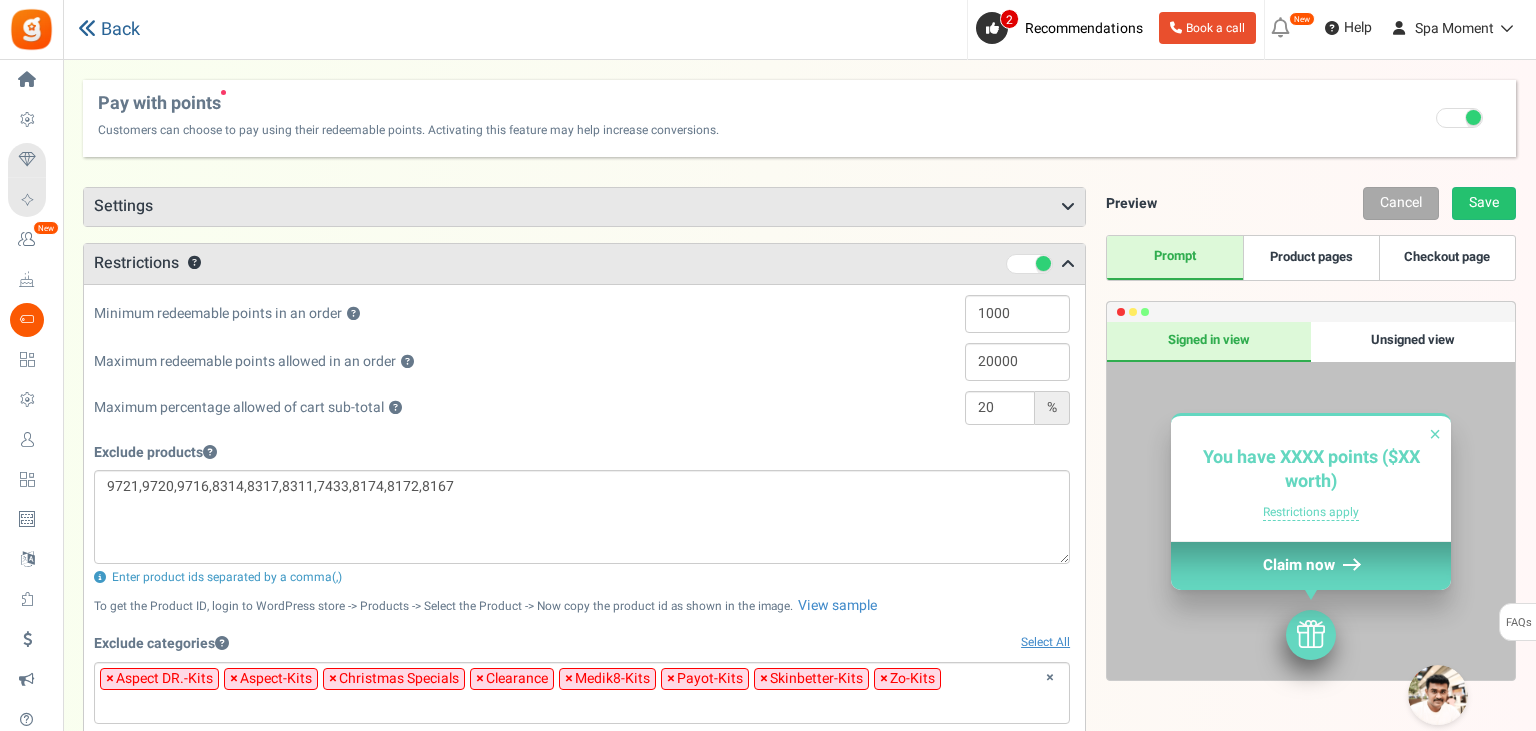 click at bounding box center [87, 28] 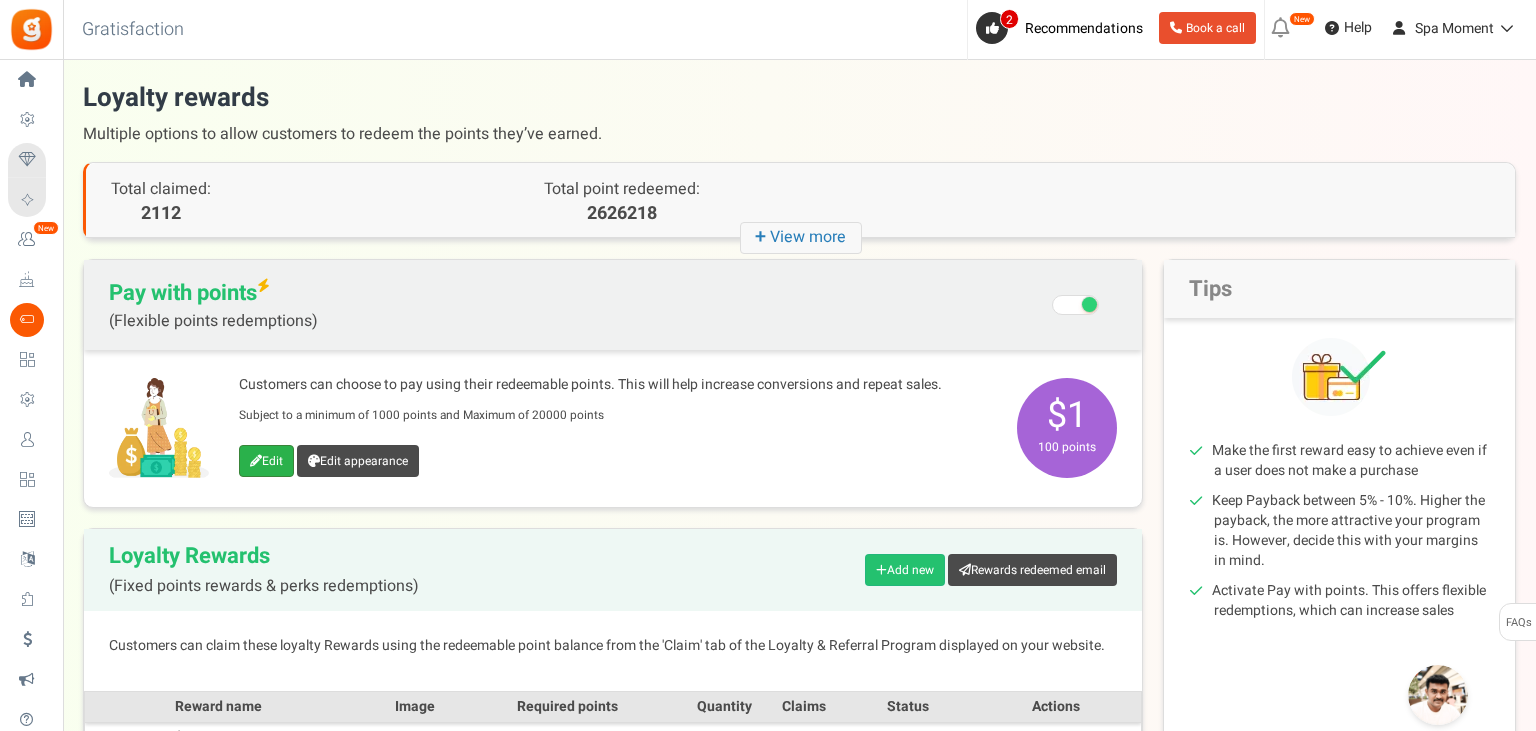 click on "Edit" at bounding box center (266, 461) 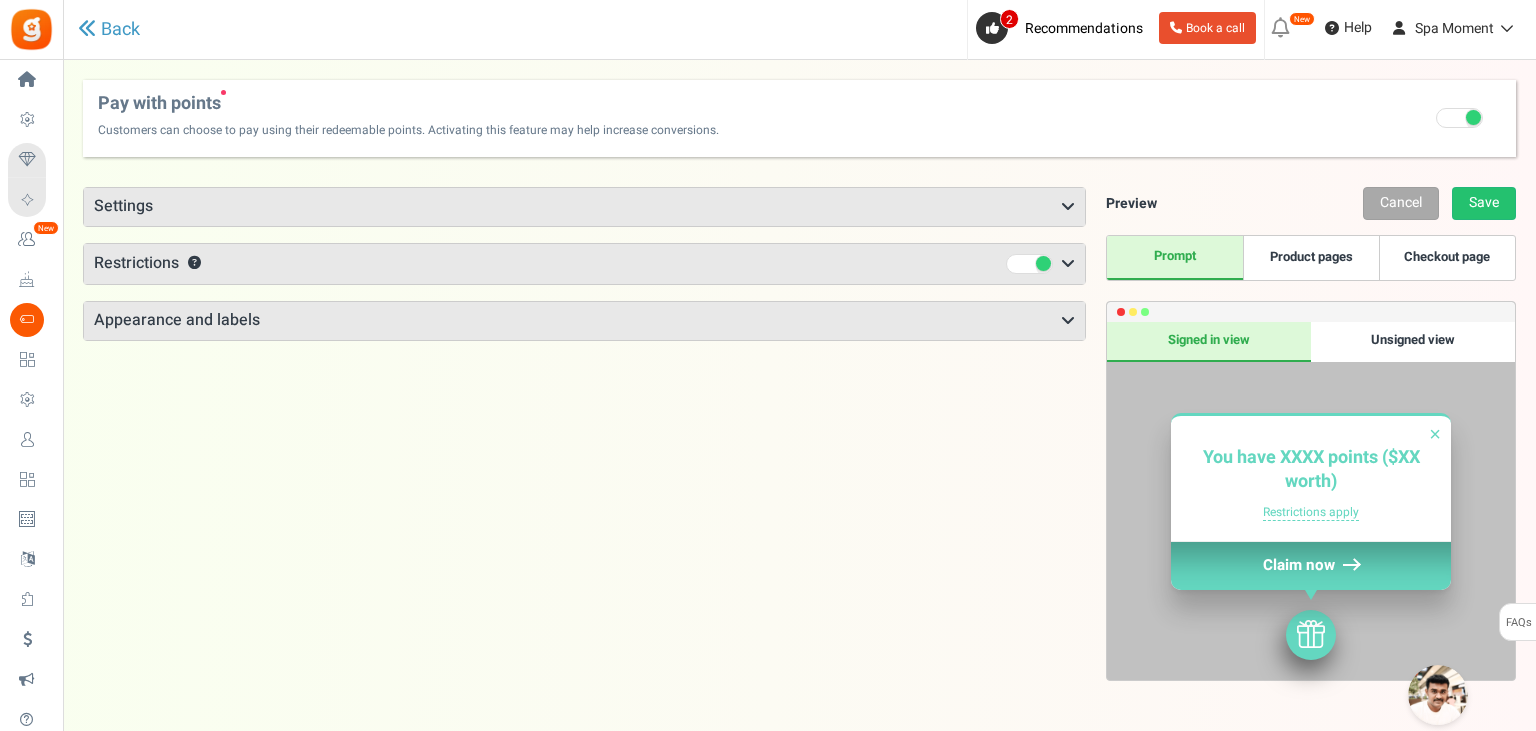 click on "Restrictions
?" at bounding box center [584, 264] 